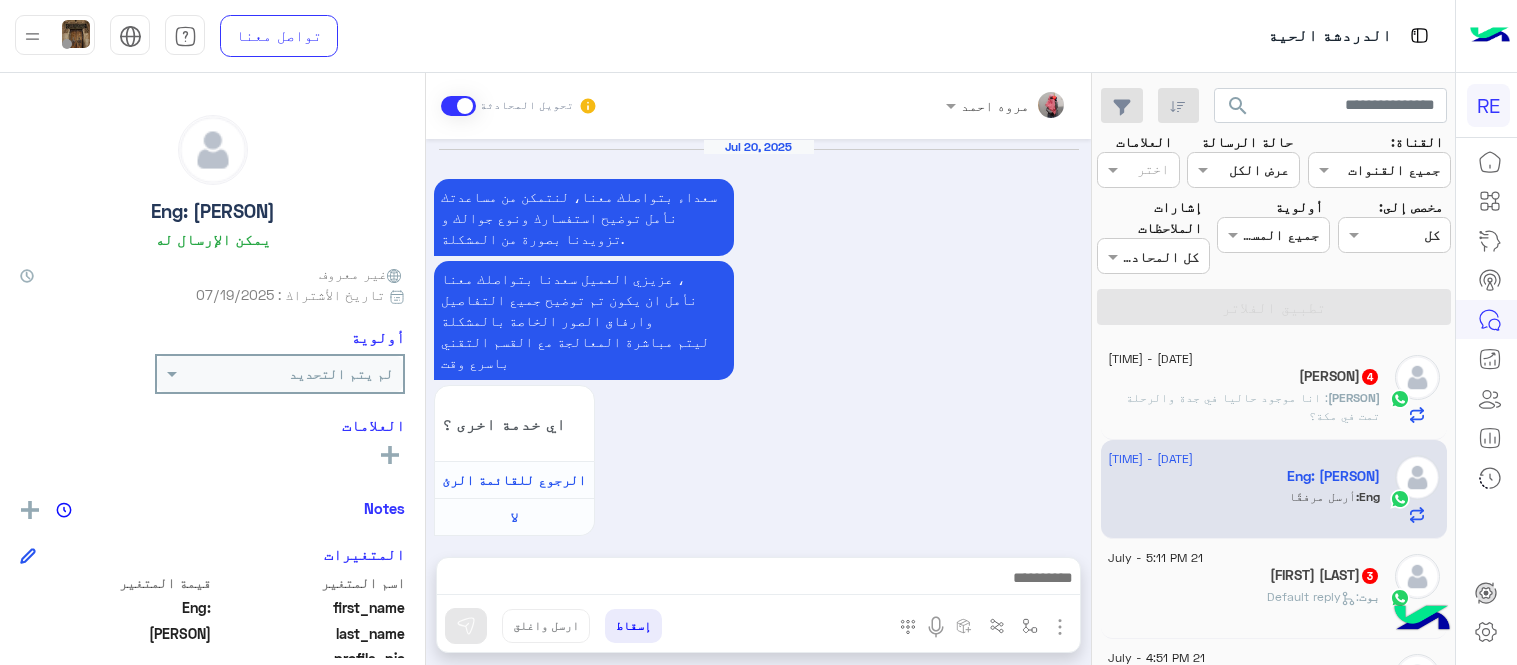 scroll, scrollTop: 0, scrollLeft: 0, axis: both 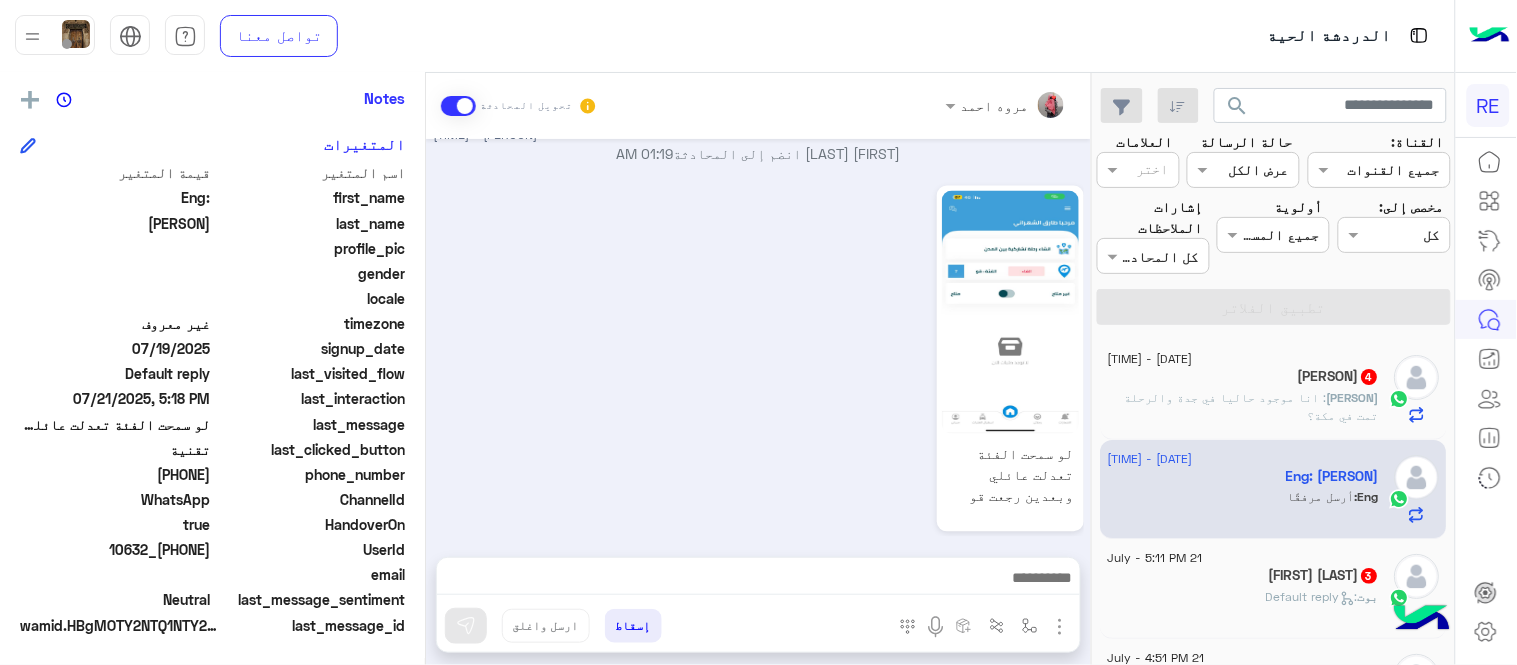 drag, startPoint x: 144, startPoint y: 475, endPoint x: 212, endPoint y: 478, distance: 68.06615 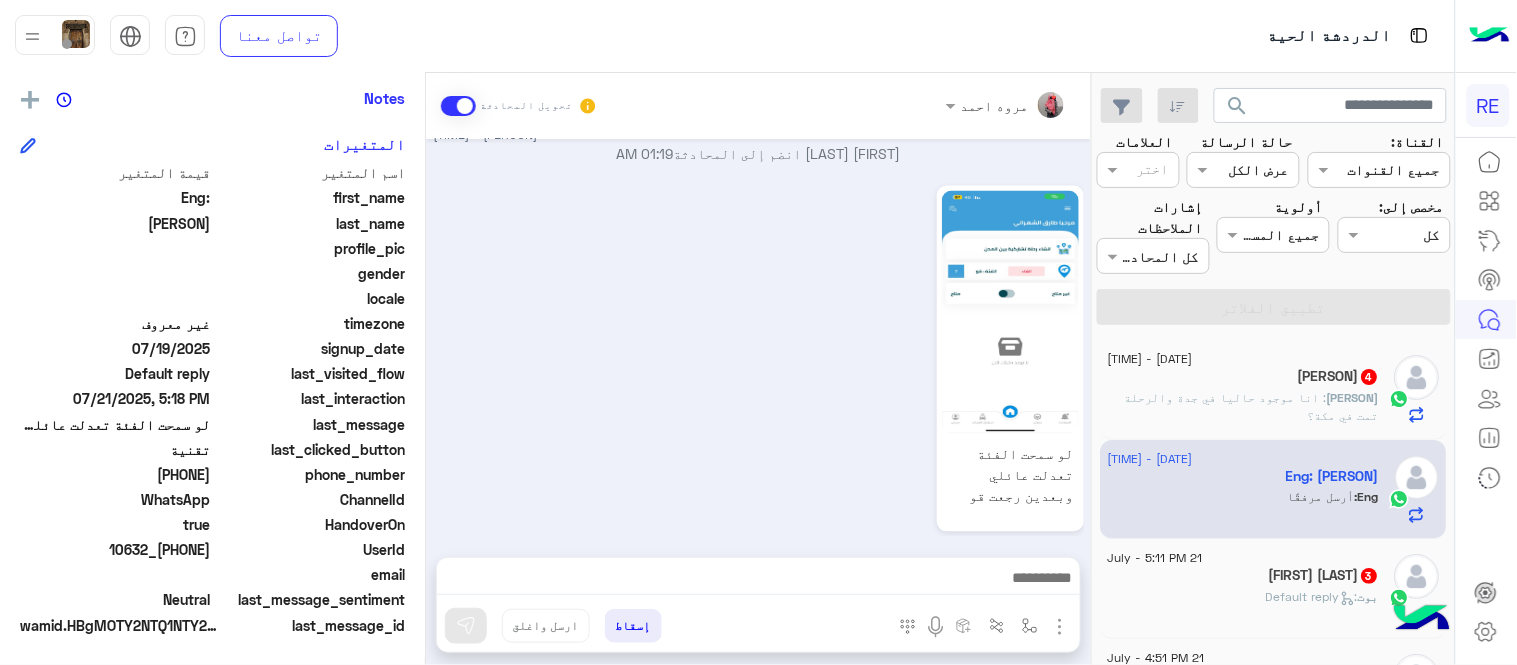 copy on "[PHONE]" 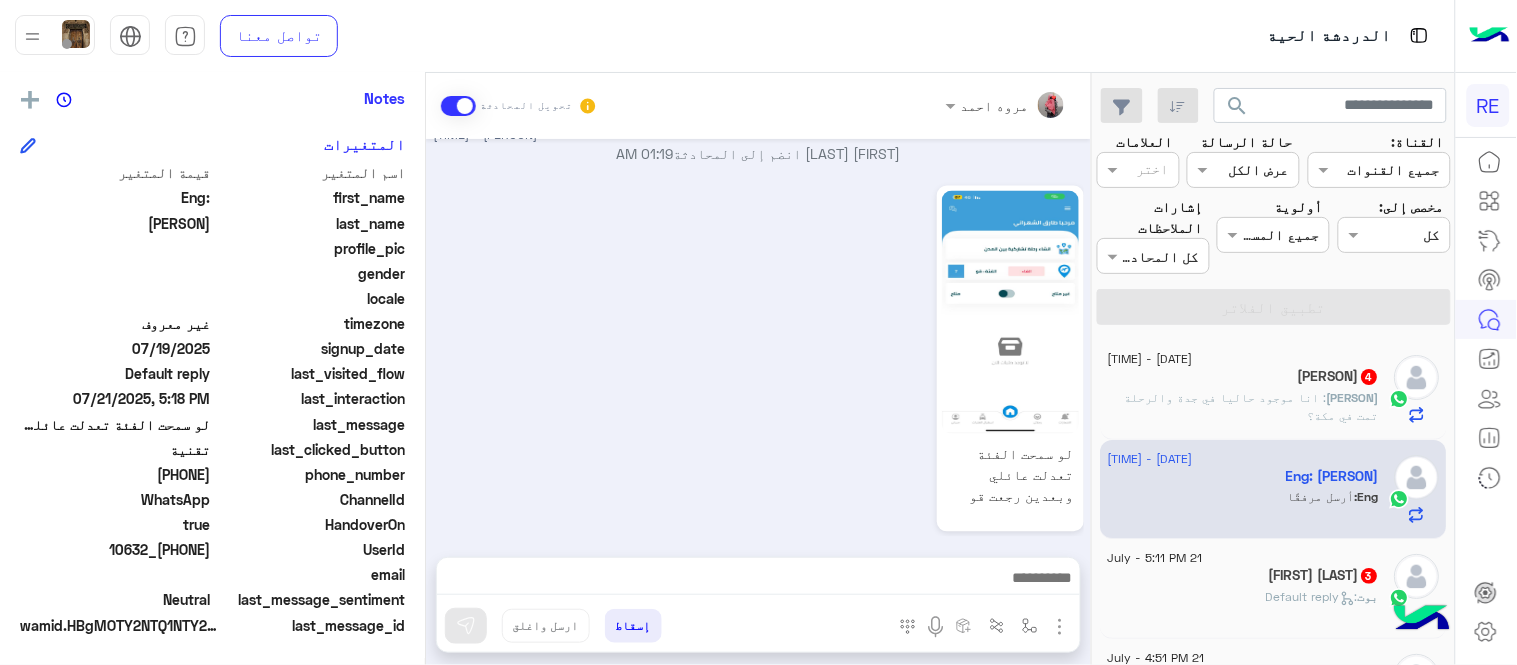 click at bounding box center (758, 583) 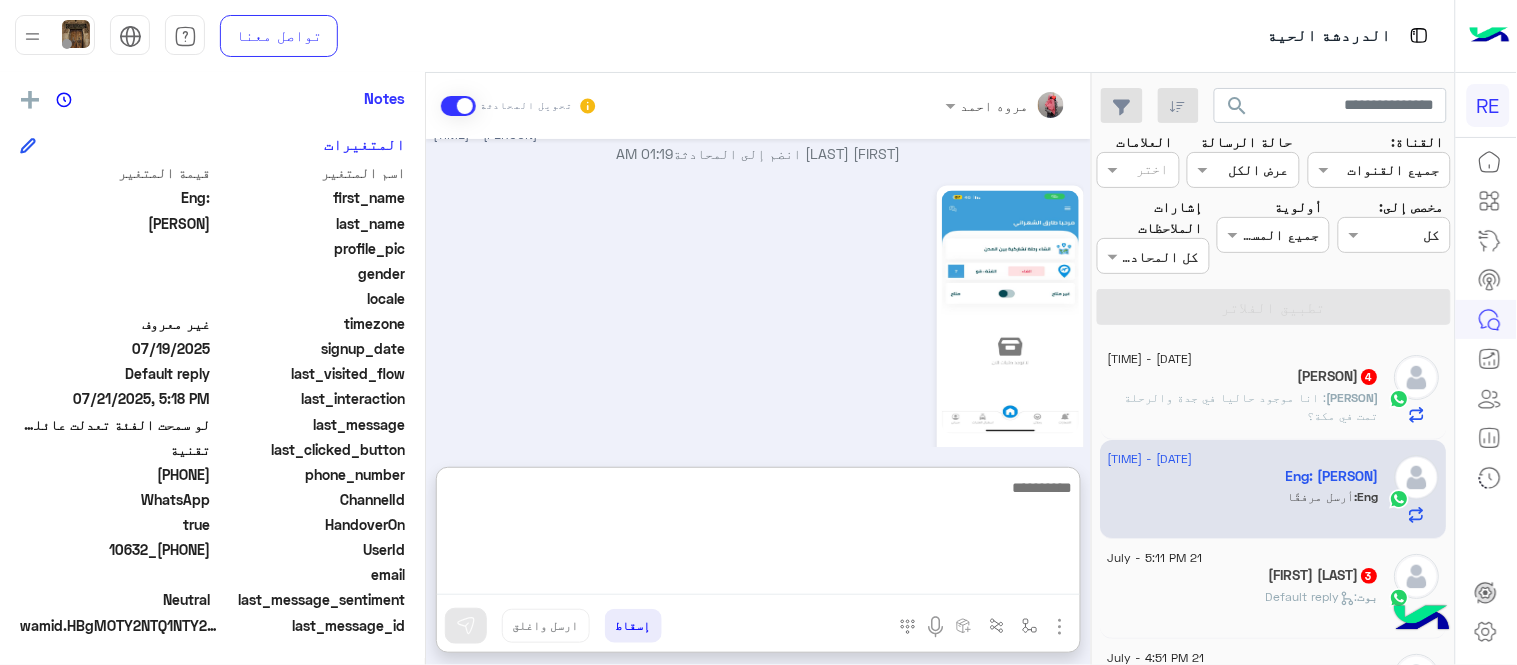 click at bounding box center [758, 535] 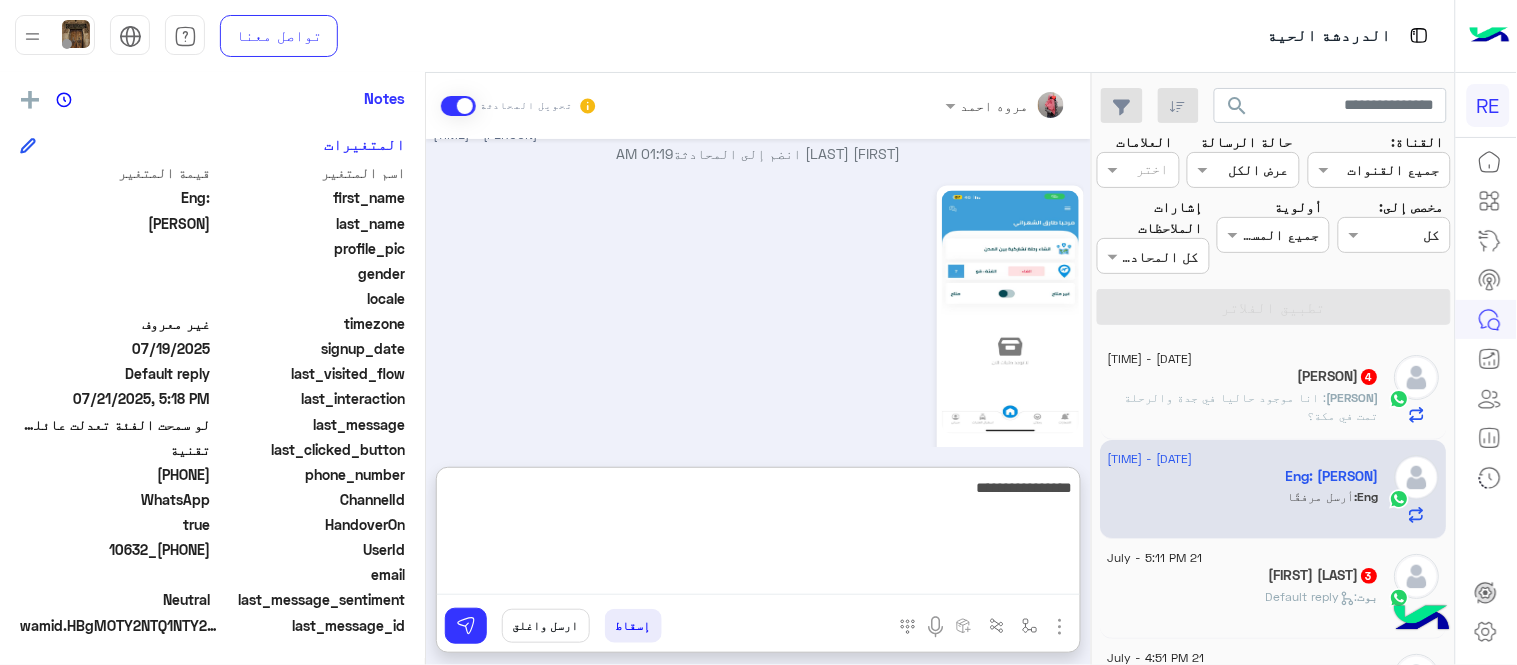 type on "**********" 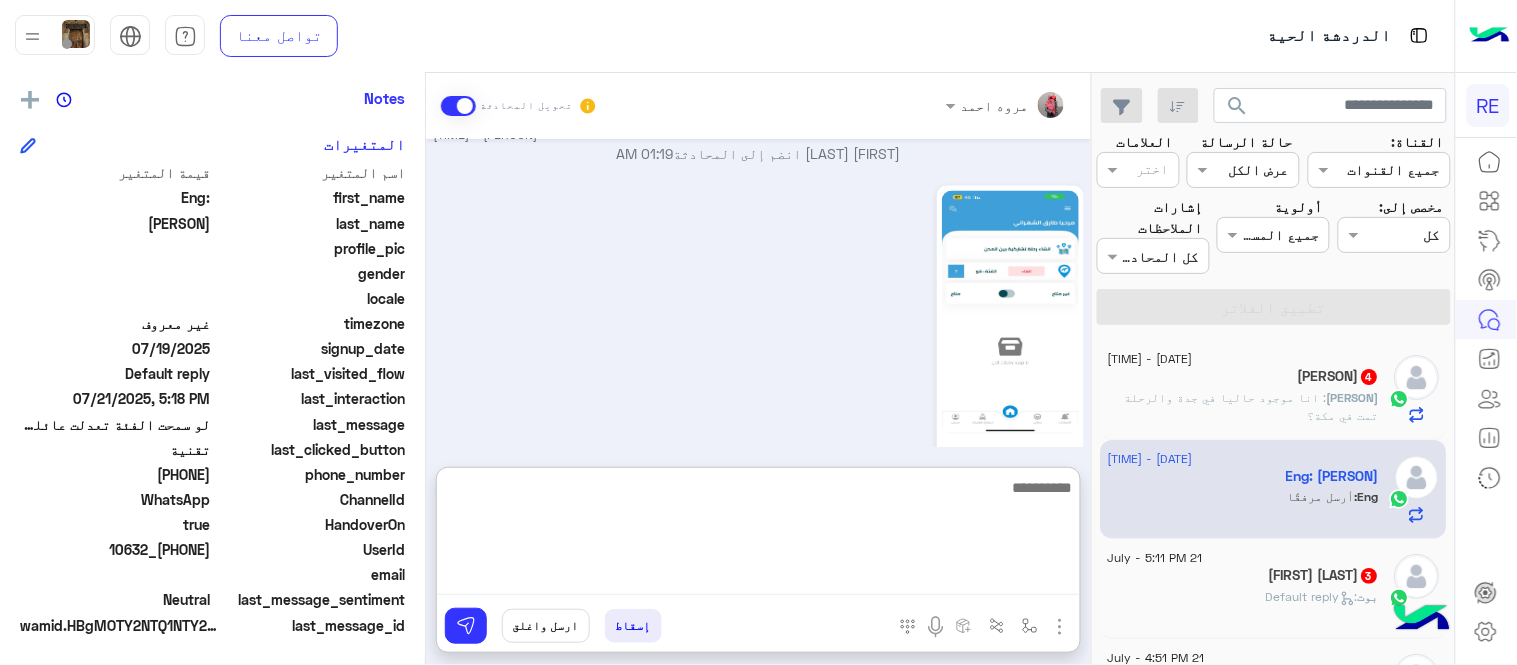scroll, scrollTop: 1124, scrollLeft: 0, axis: vertical 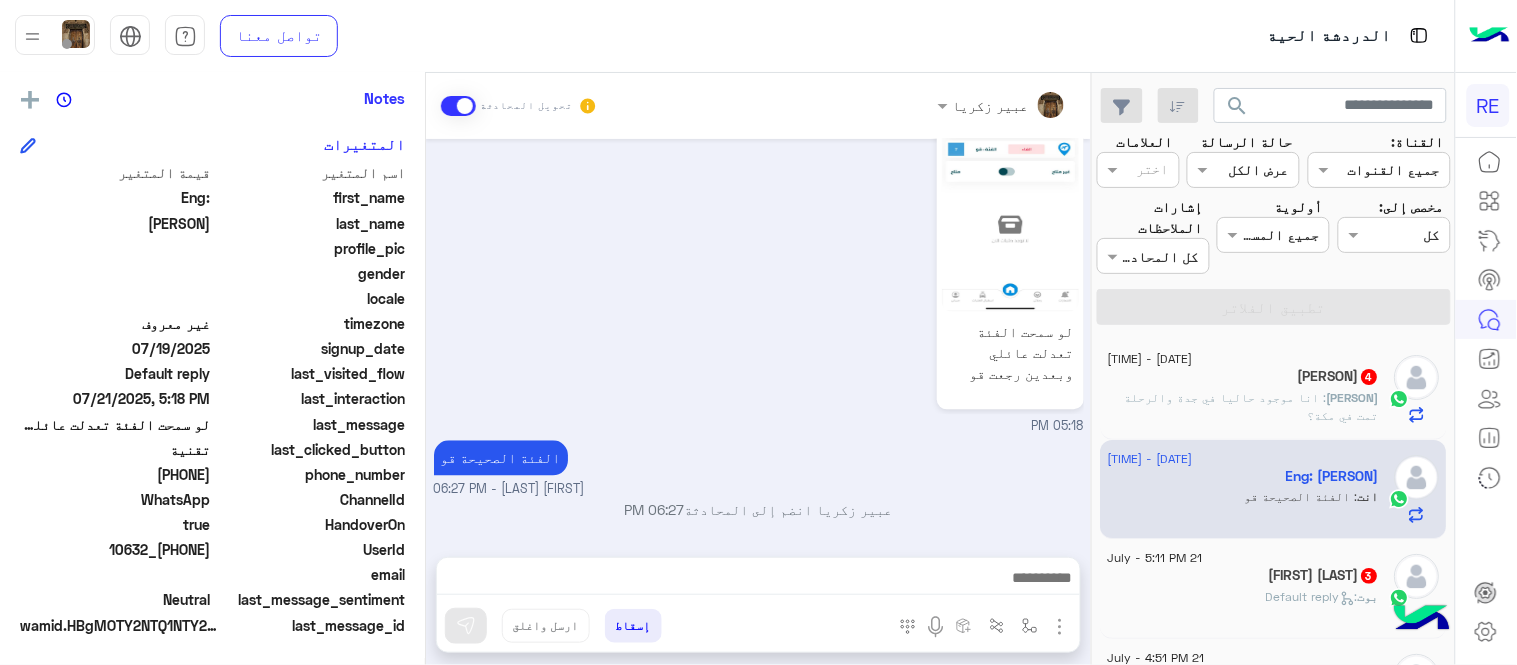 click on "[PERSON] : انا موجود حاليا في [CITY] والرحلة تمت في [CITY]؟" 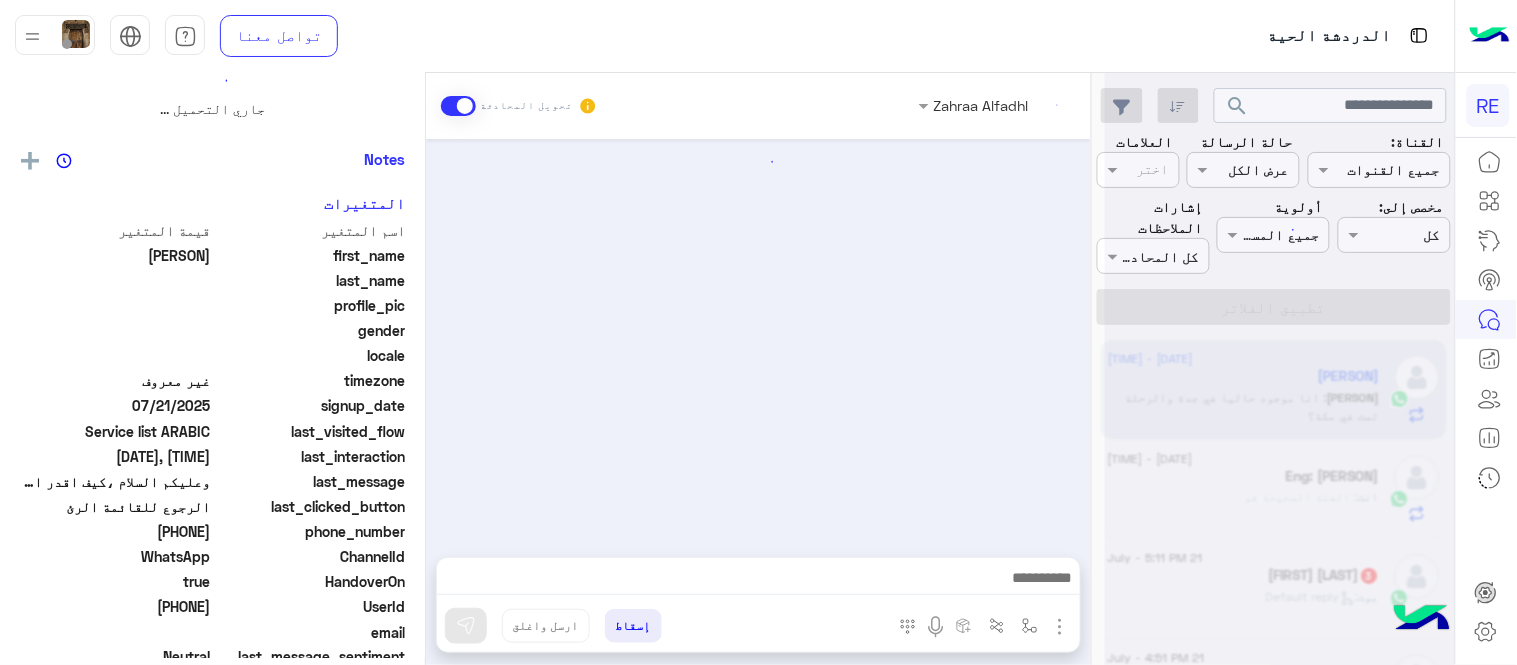 scroll, scrollTop: 0, scrollLeft: 0, axis: both 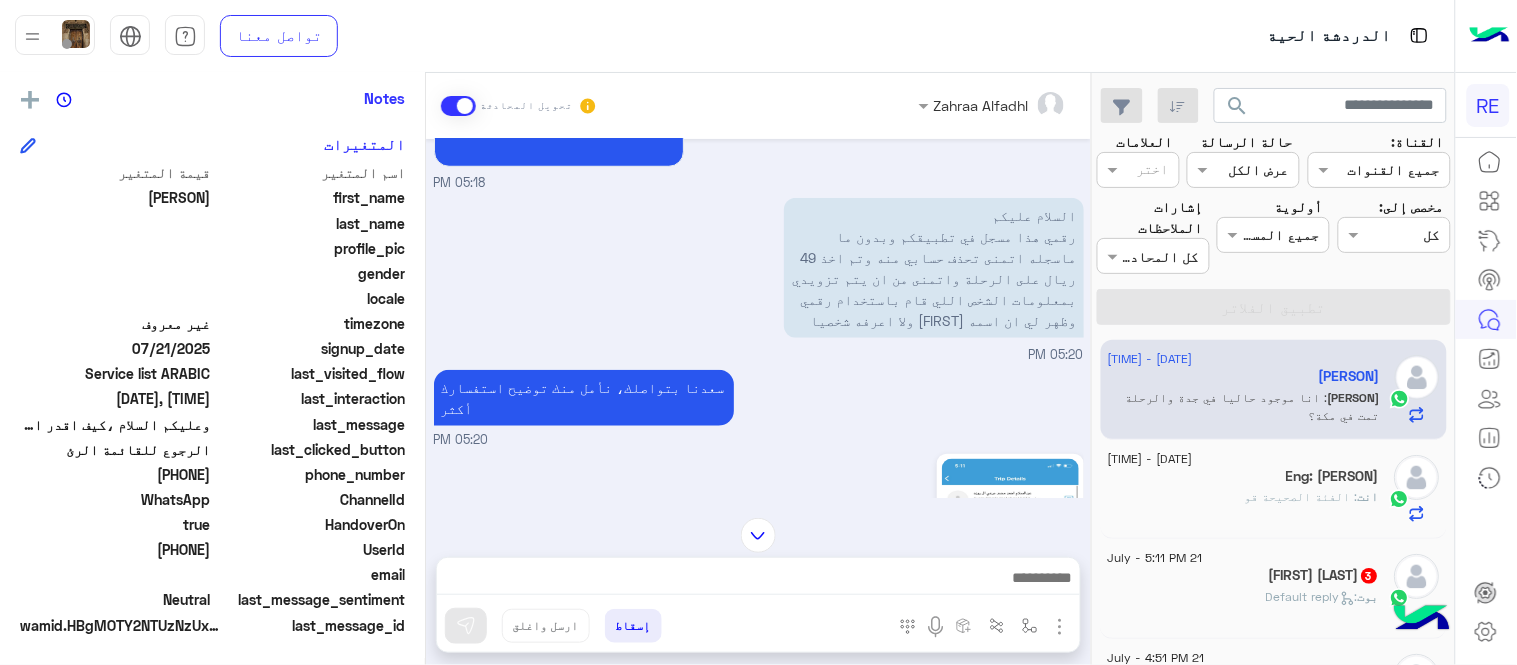 click 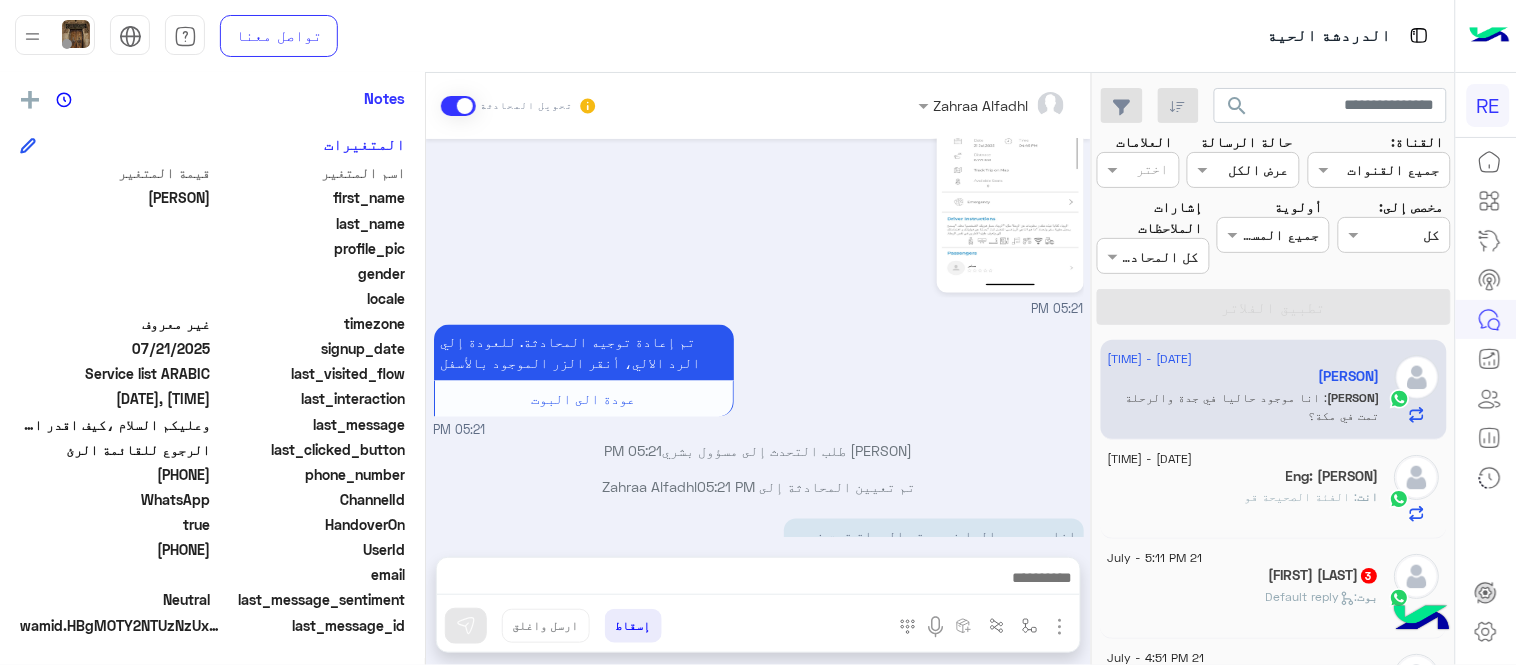 scroll, scrollTop: 833, scrollLeft: 0, axis: vertical 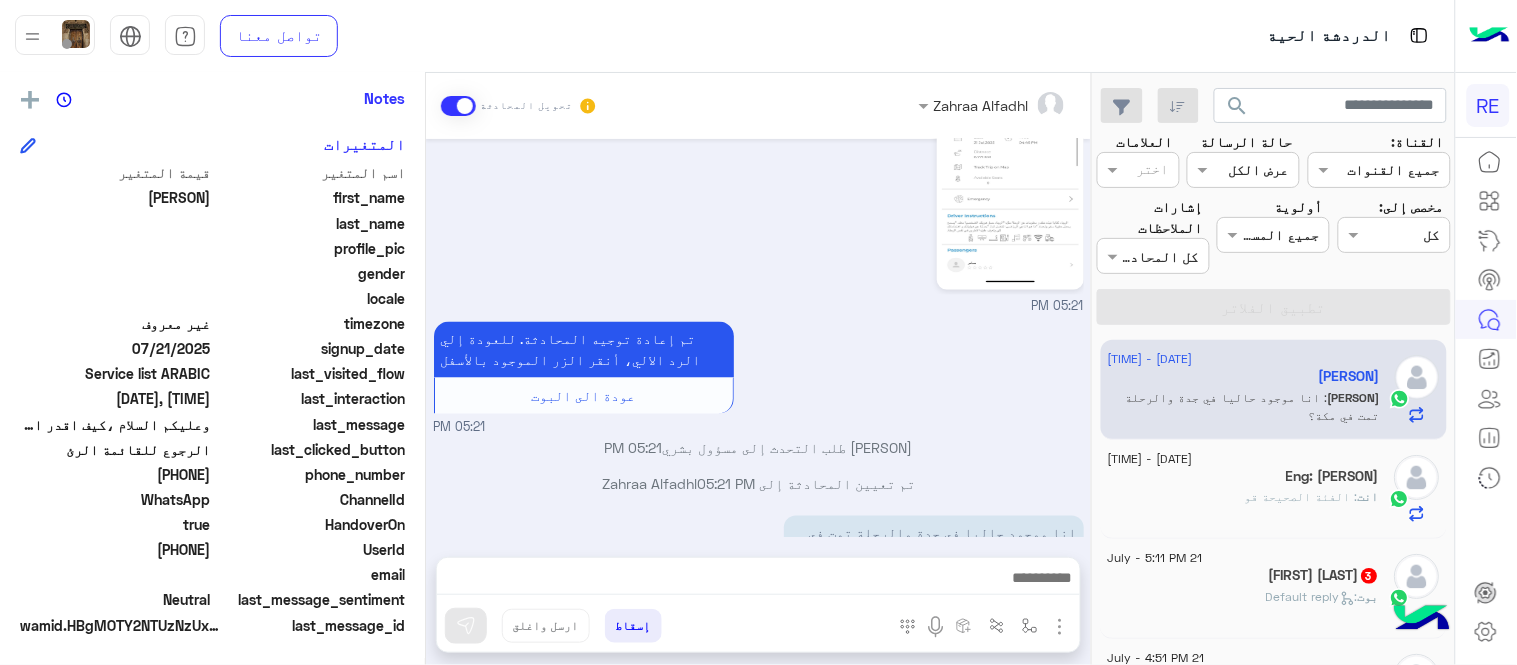 click on "[PHONE]" 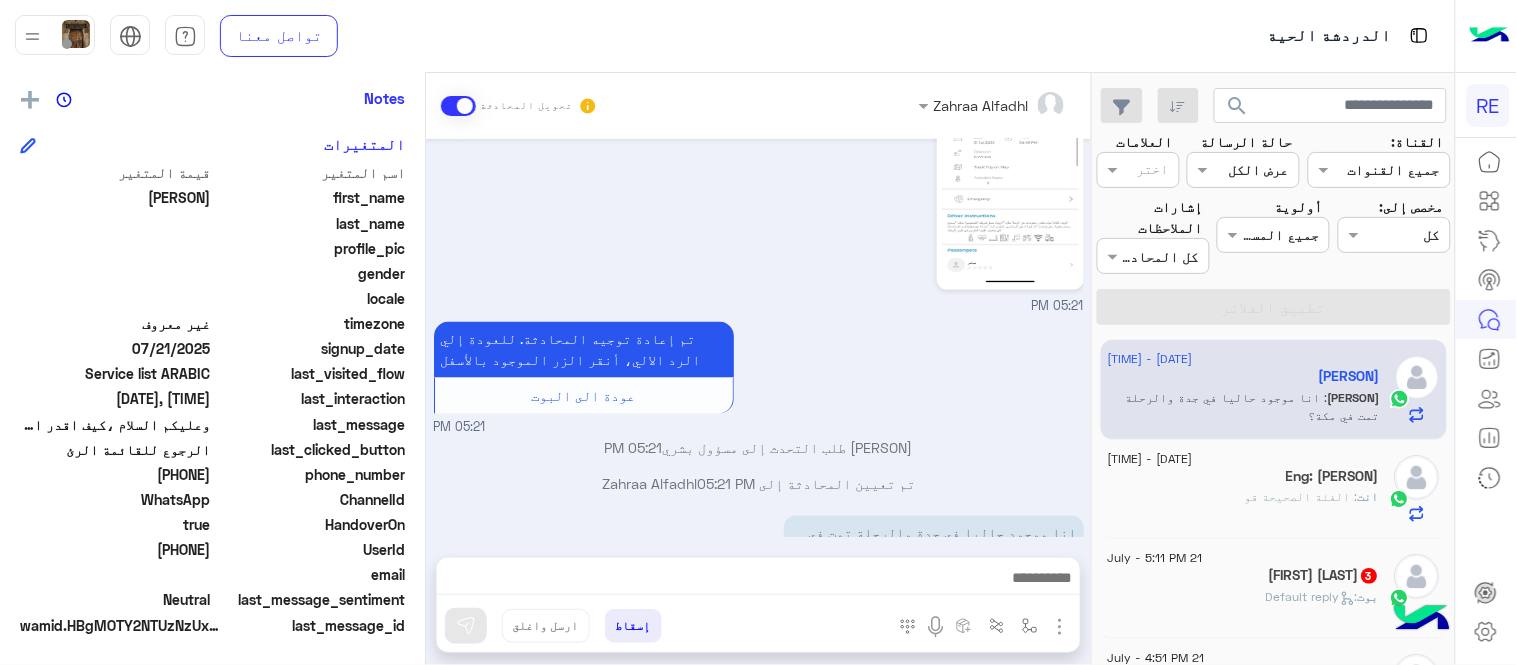 copy on "[PHONE]" 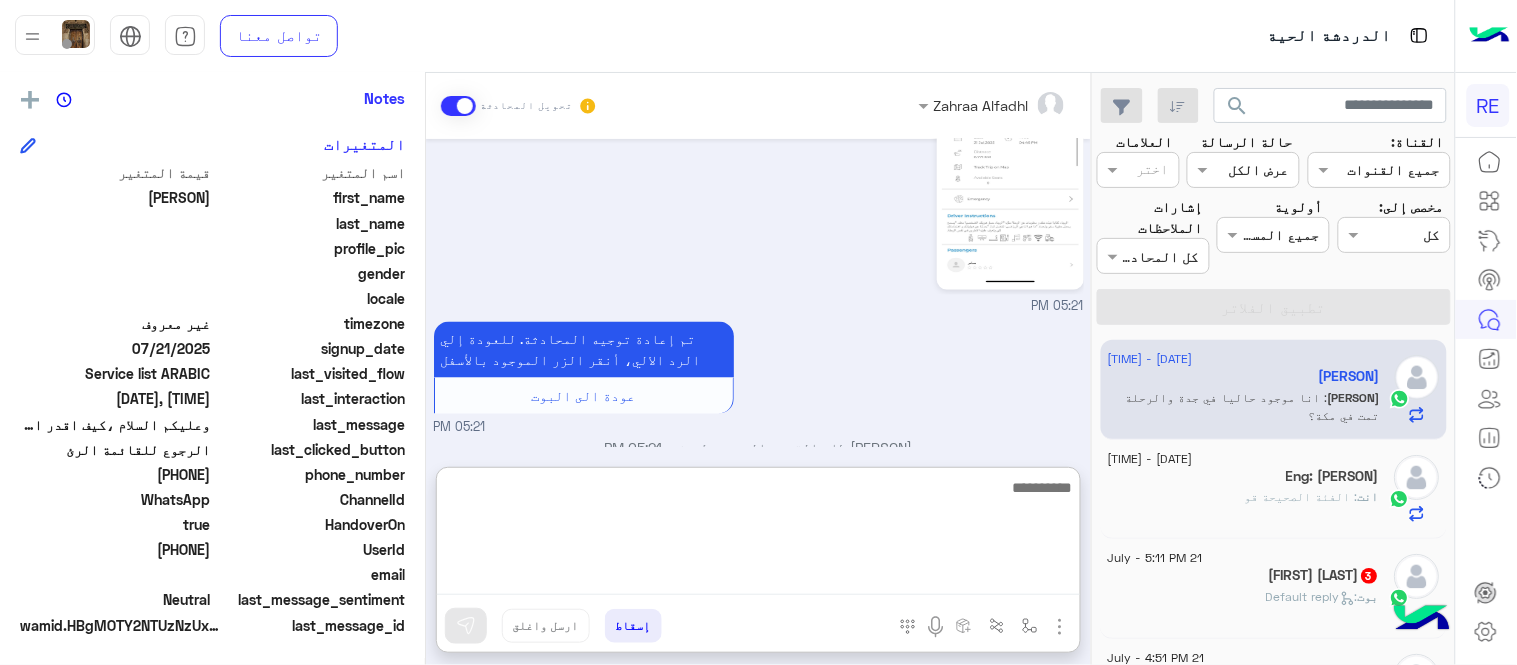 click at bounding box center (758, 535) 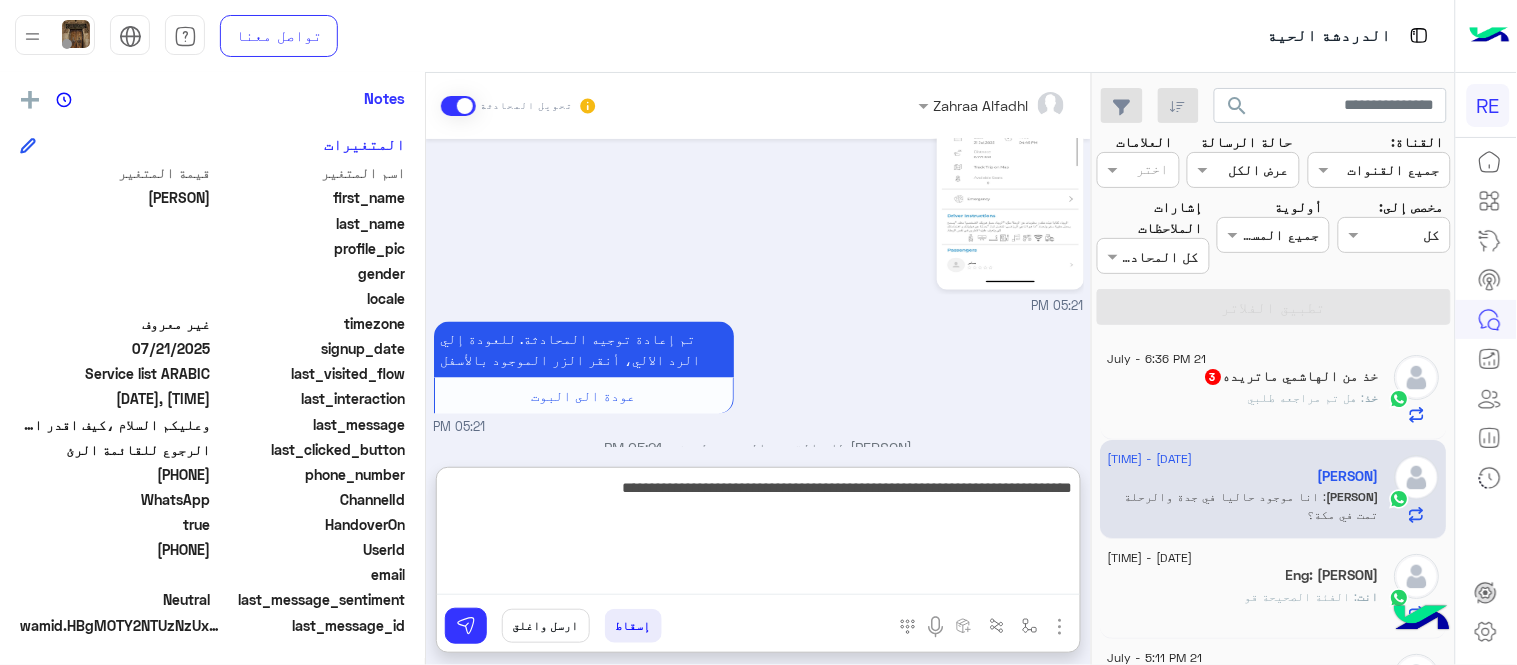 click on "**********" at bounding box center (758, 535) 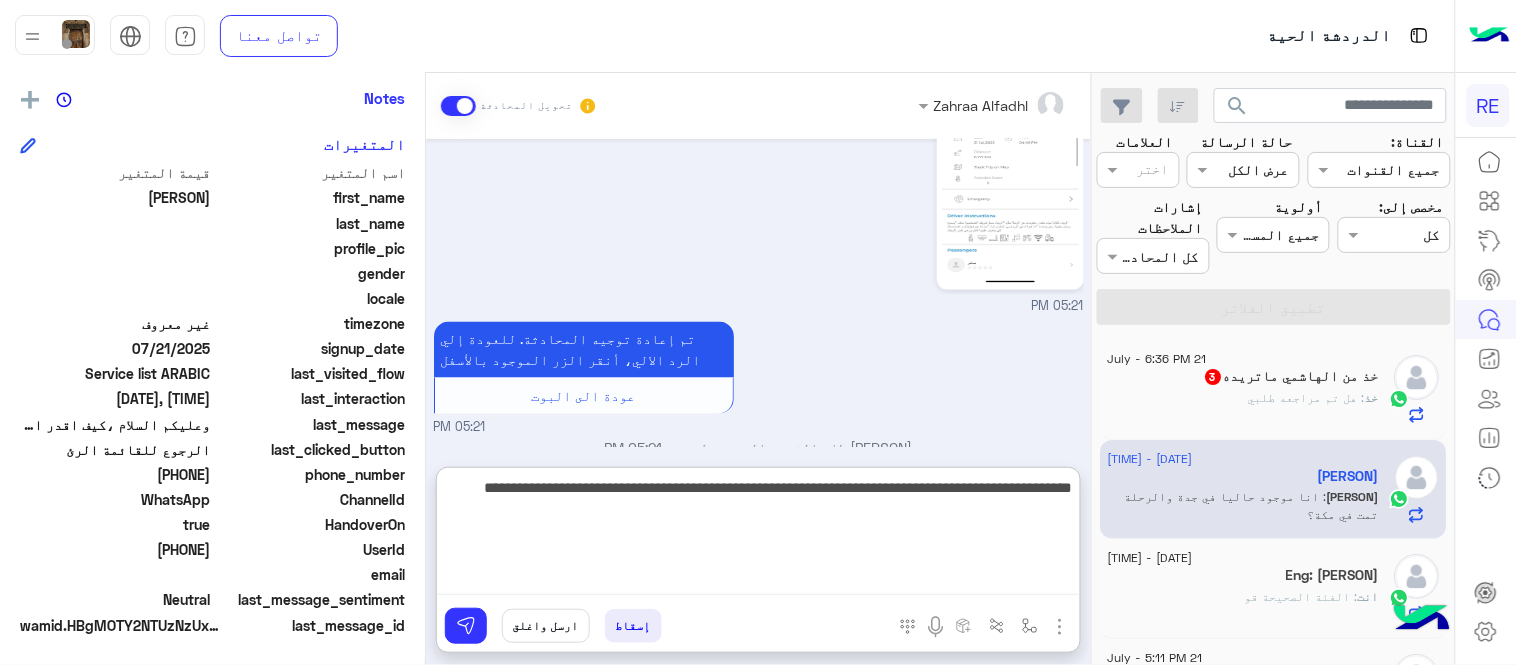 click on "**********" at bounding box center [758, 535] 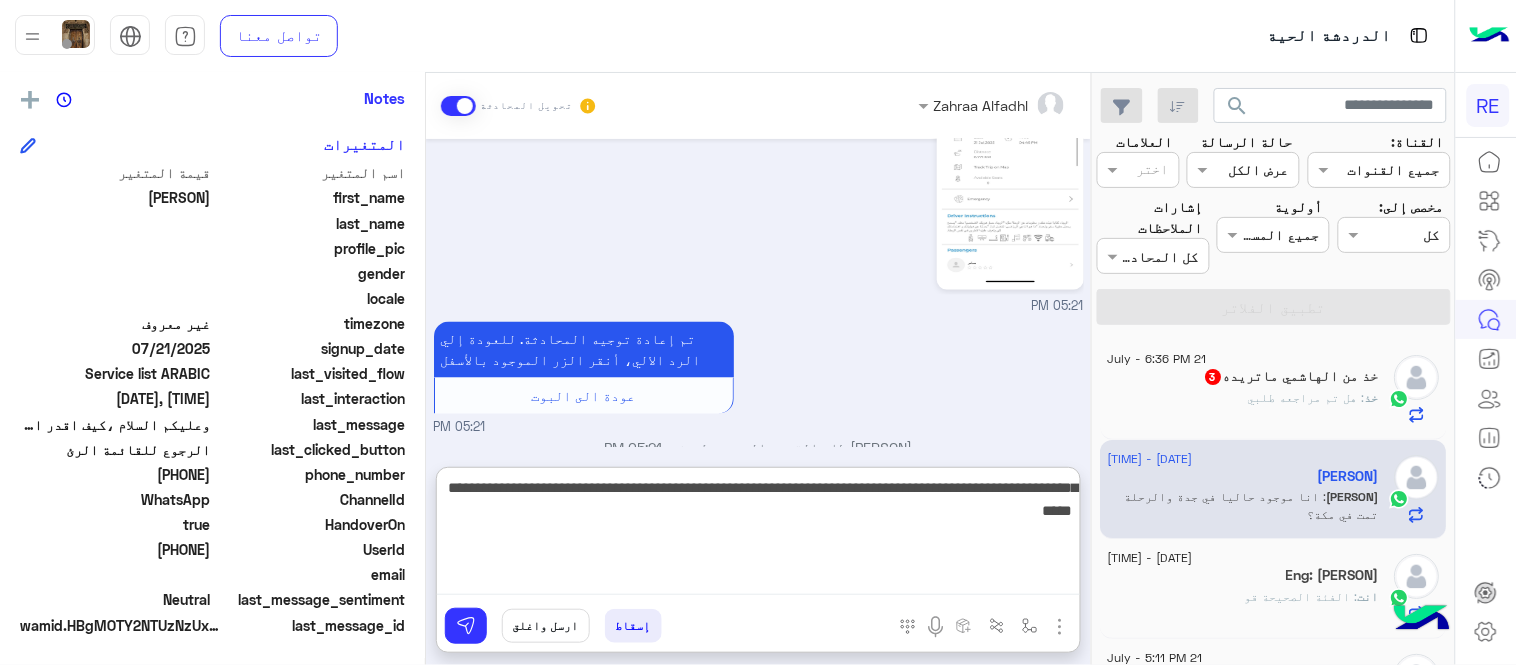 type on "**********" 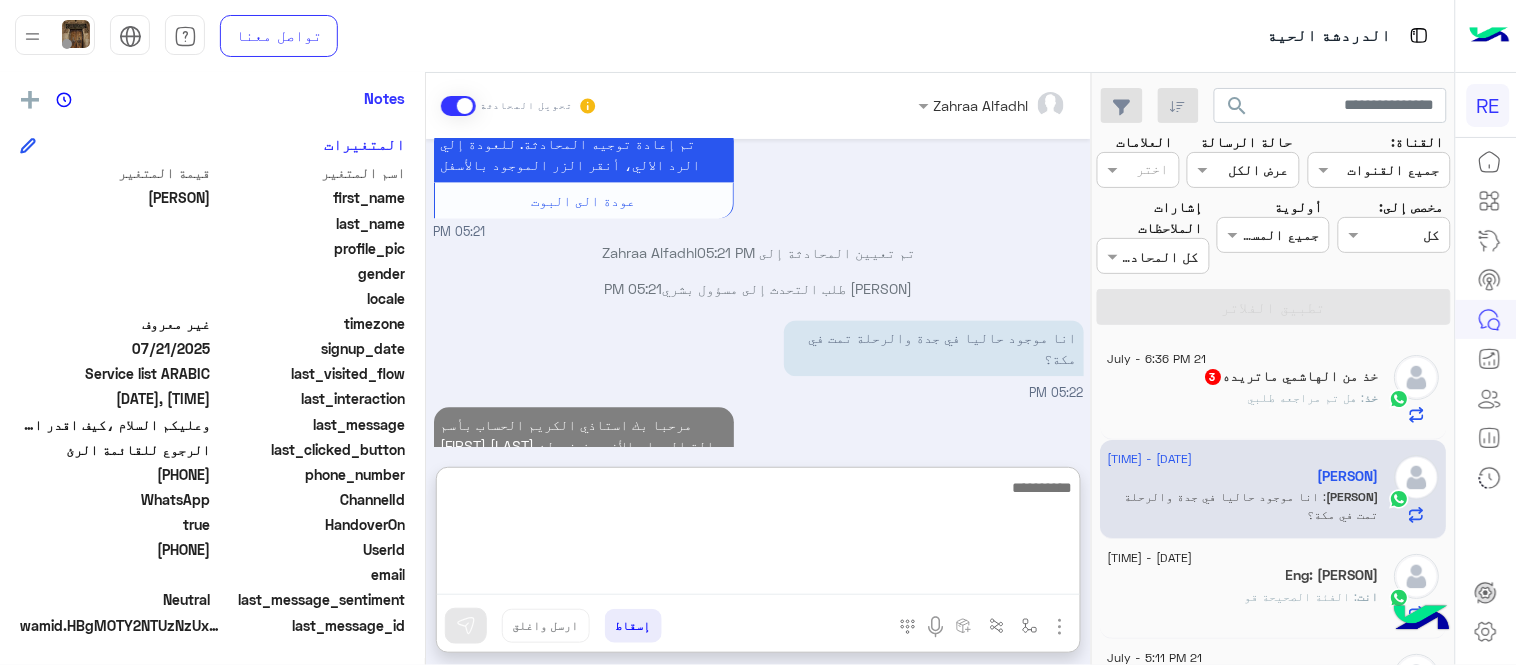 scroll, scrollTop: 1065, scrollLeft: 0, axis: vertical 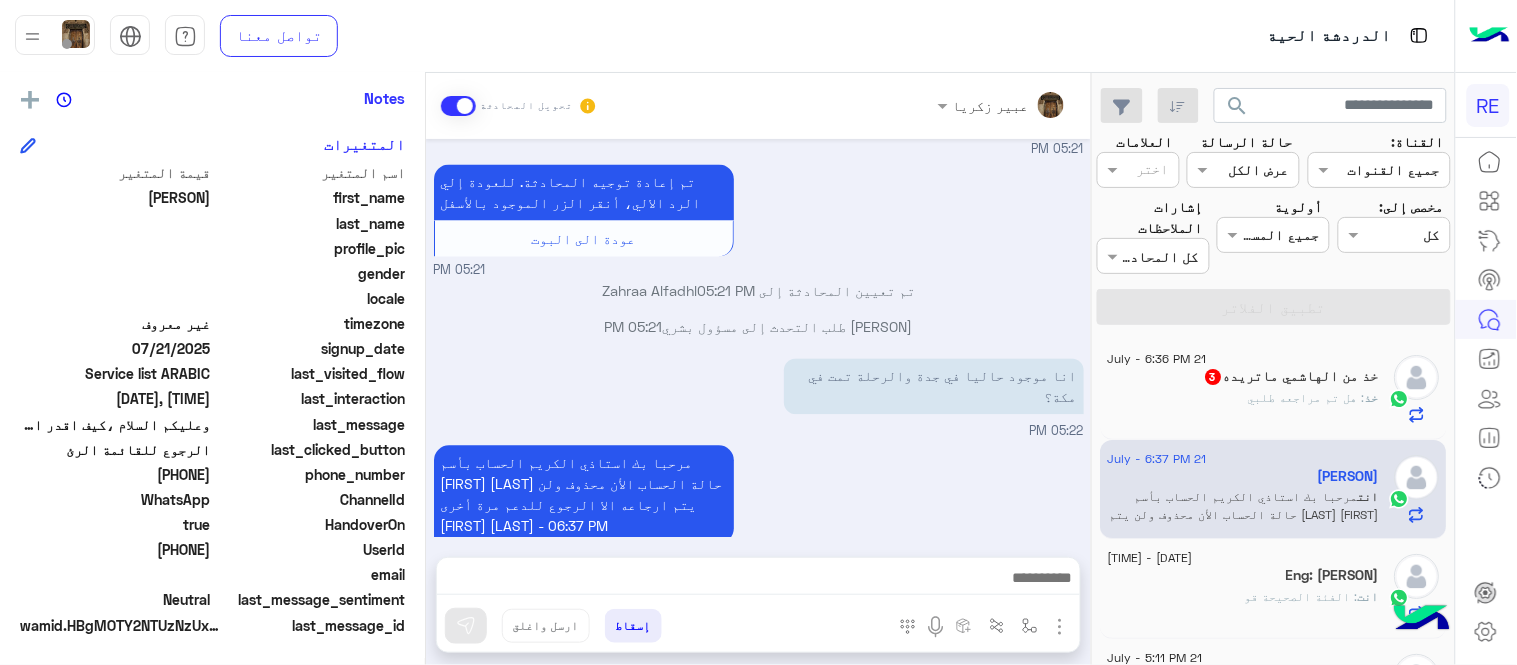 click on "مرحبا بك استاذي الكريم الحساب بأسم [FIRST] [LAST] حالة الحساب الأن محذوف ولن يتم ارجاعه الا الرجوع للدعم مرة أخرى  [FIRST] [LAST] -  06:37 PM" at bounding box center (759, 504) 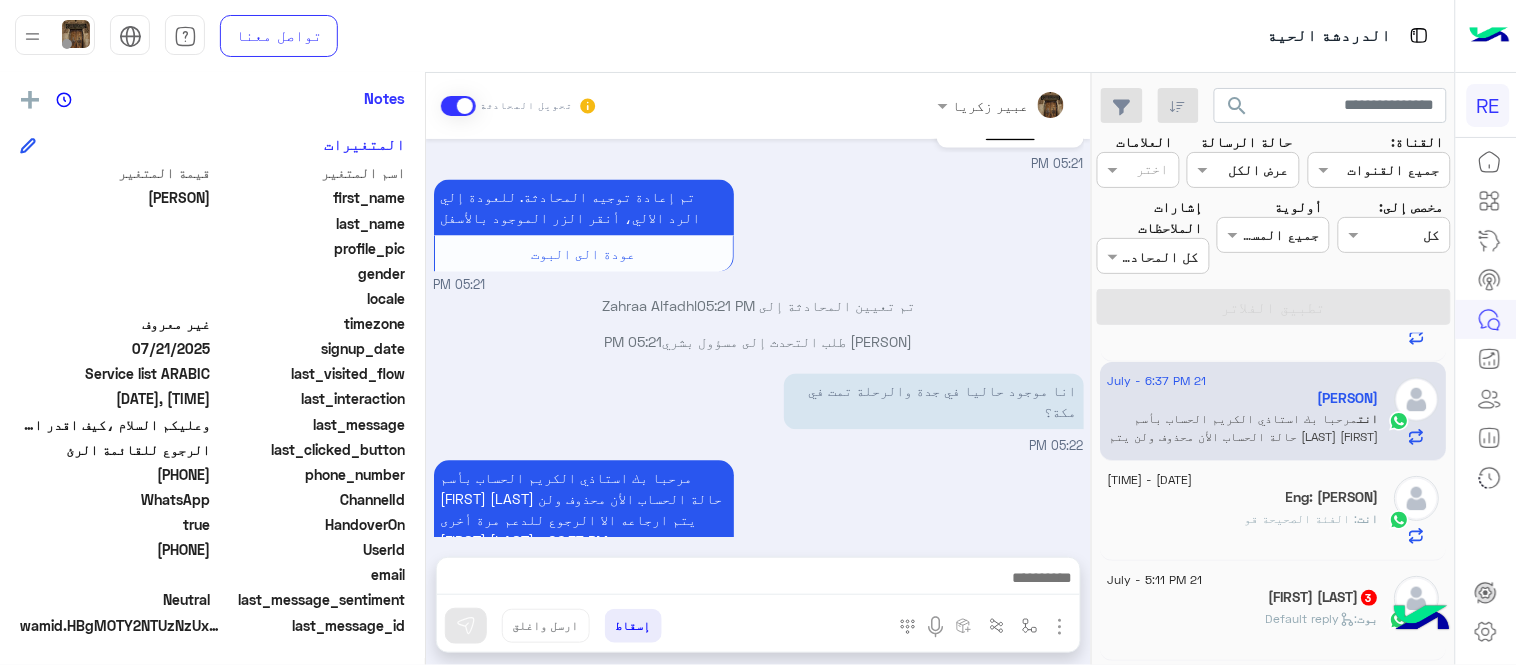 scroll, scrollTop: 118, scrollLeft: 0, axis: vertical 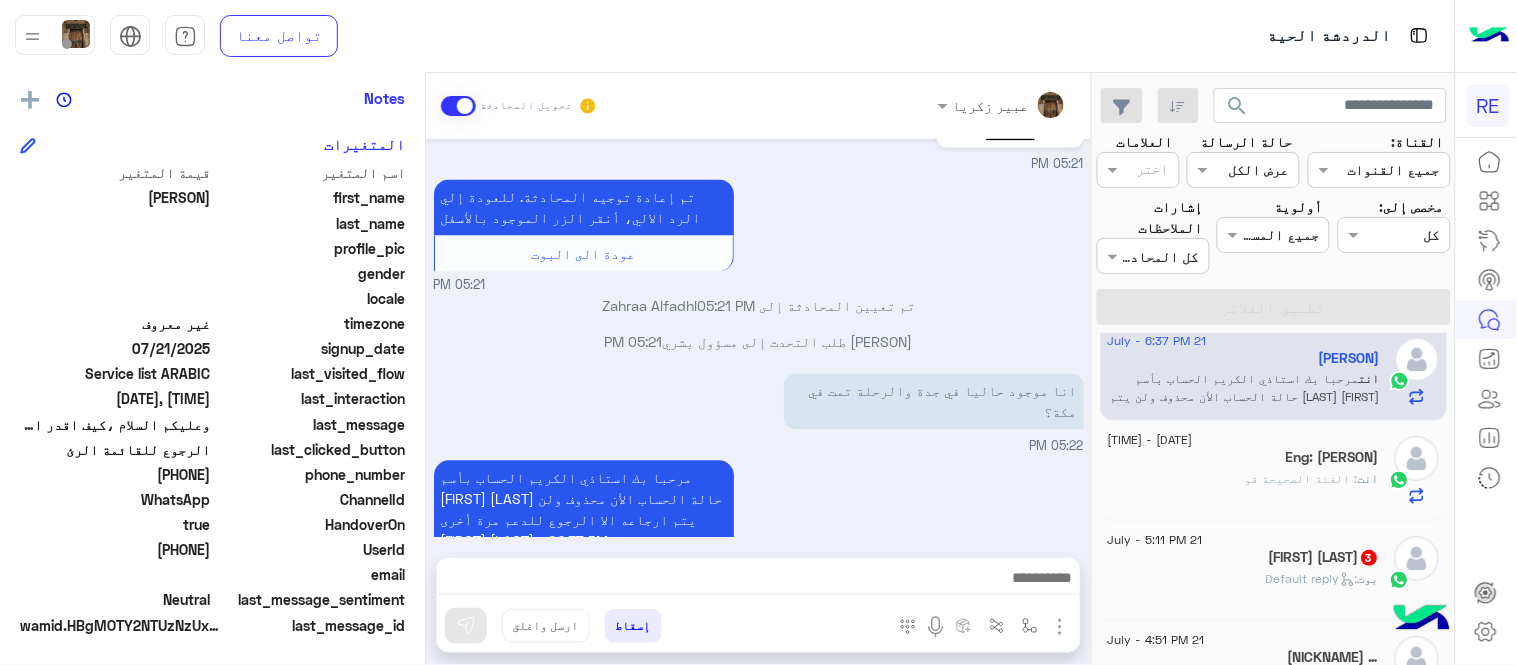 click on "انت  : الفئة الصحيحة قو" 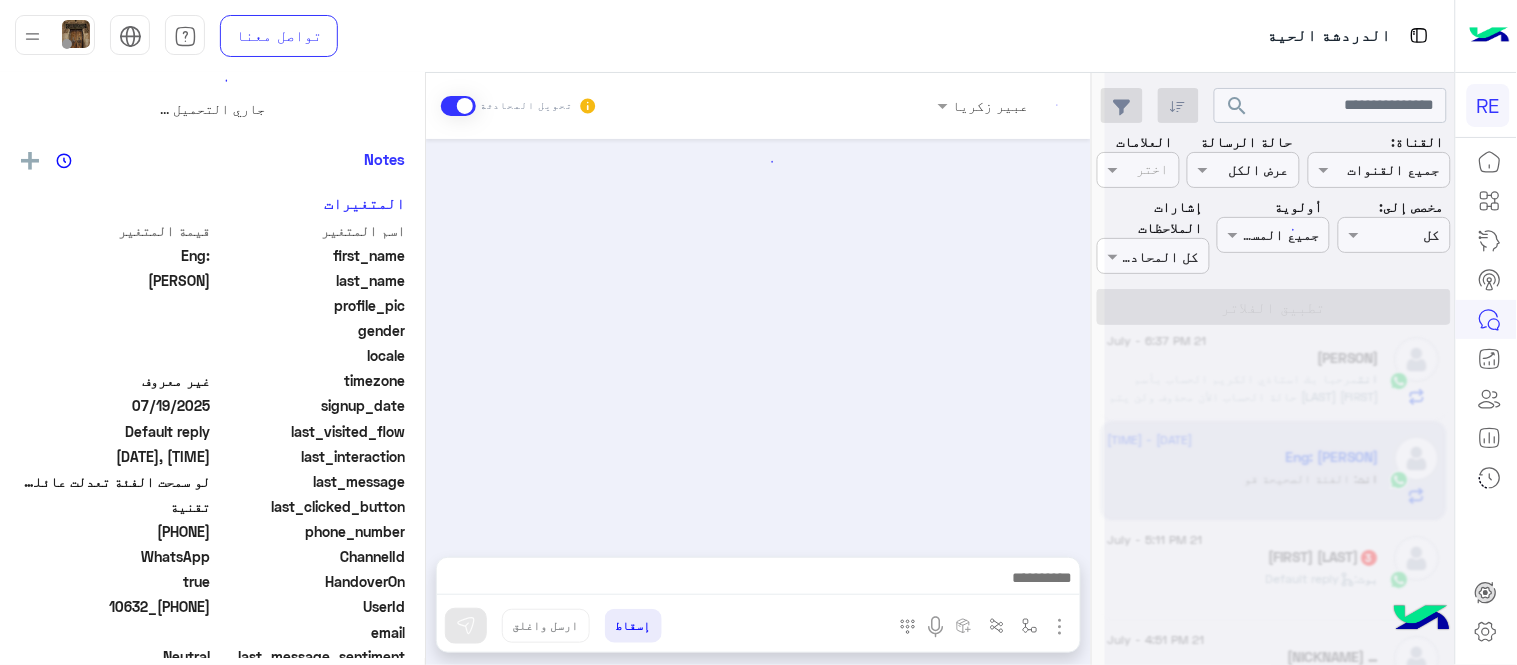 scroll, scrollTop: 0, scrollLeft: 0, axis: both 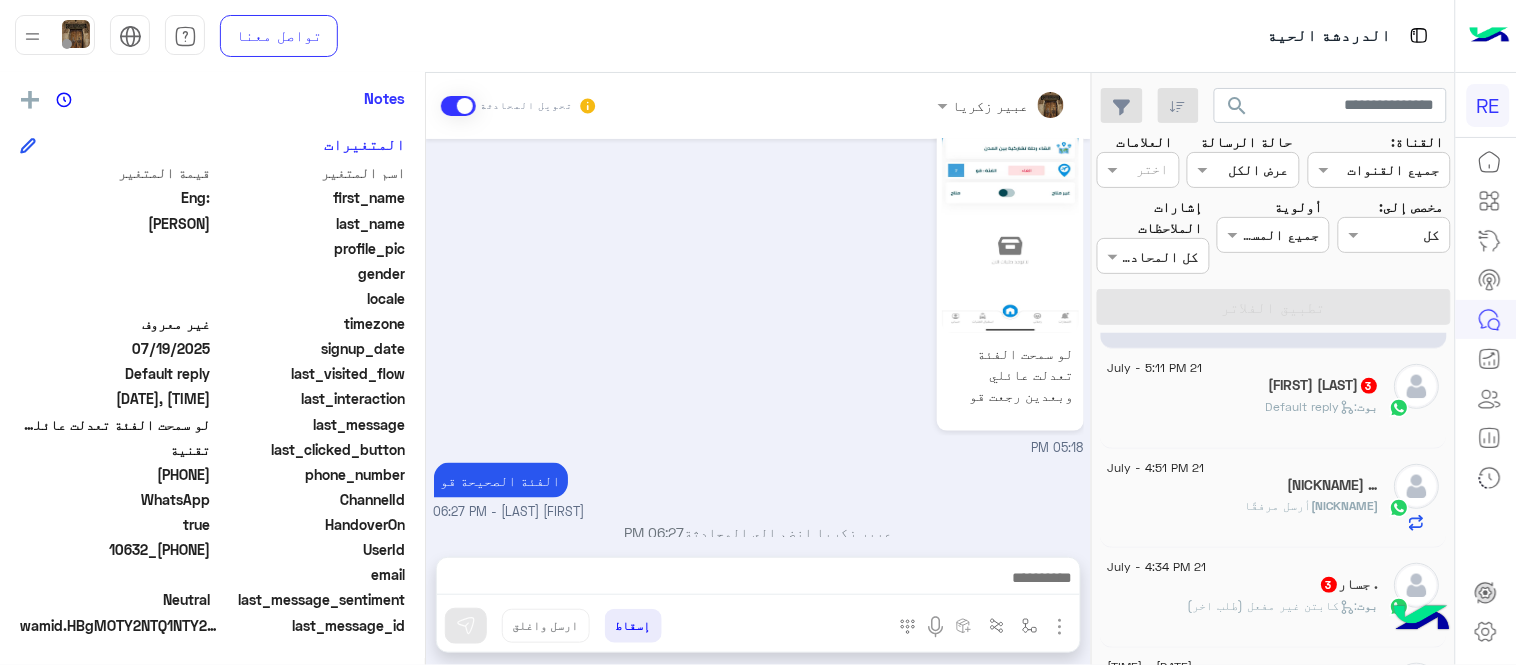 click on "[PERSON] 3" 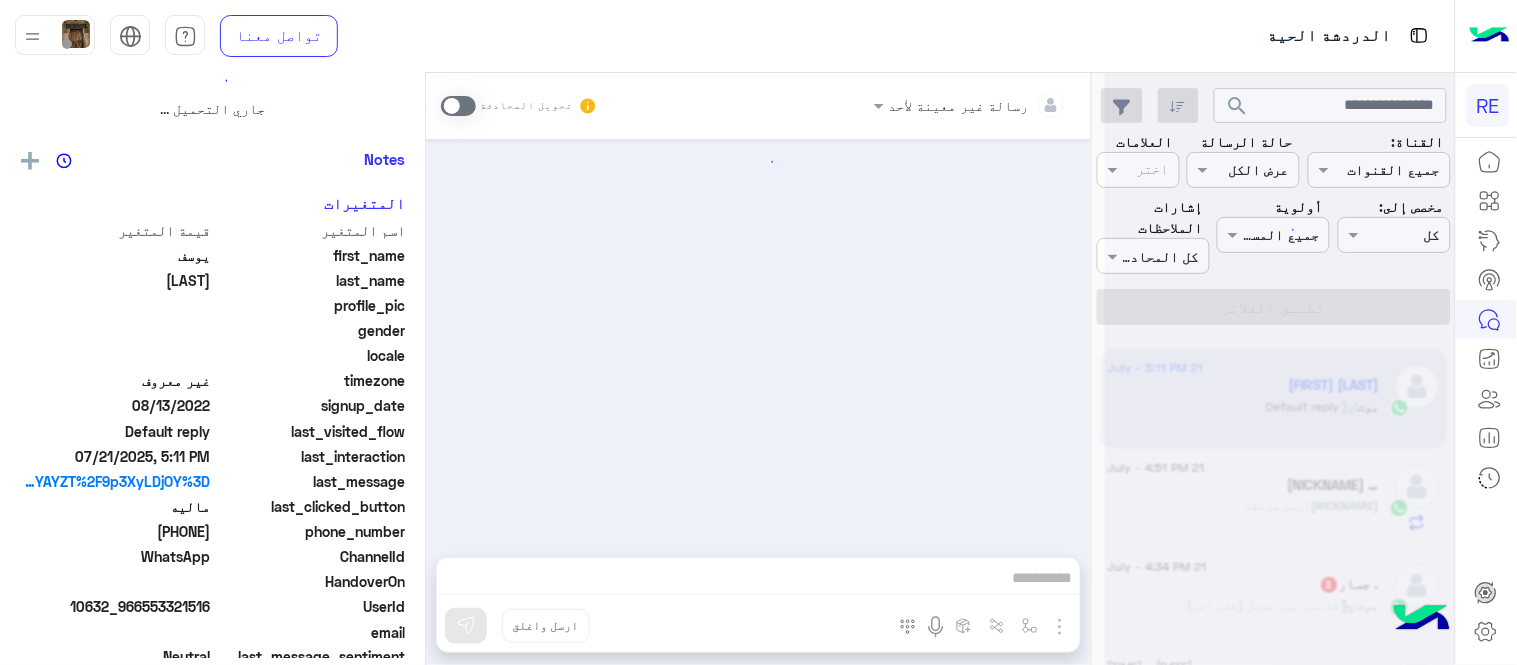 scroll, scrollTop: 0, scrollLeft: 0, axis: both 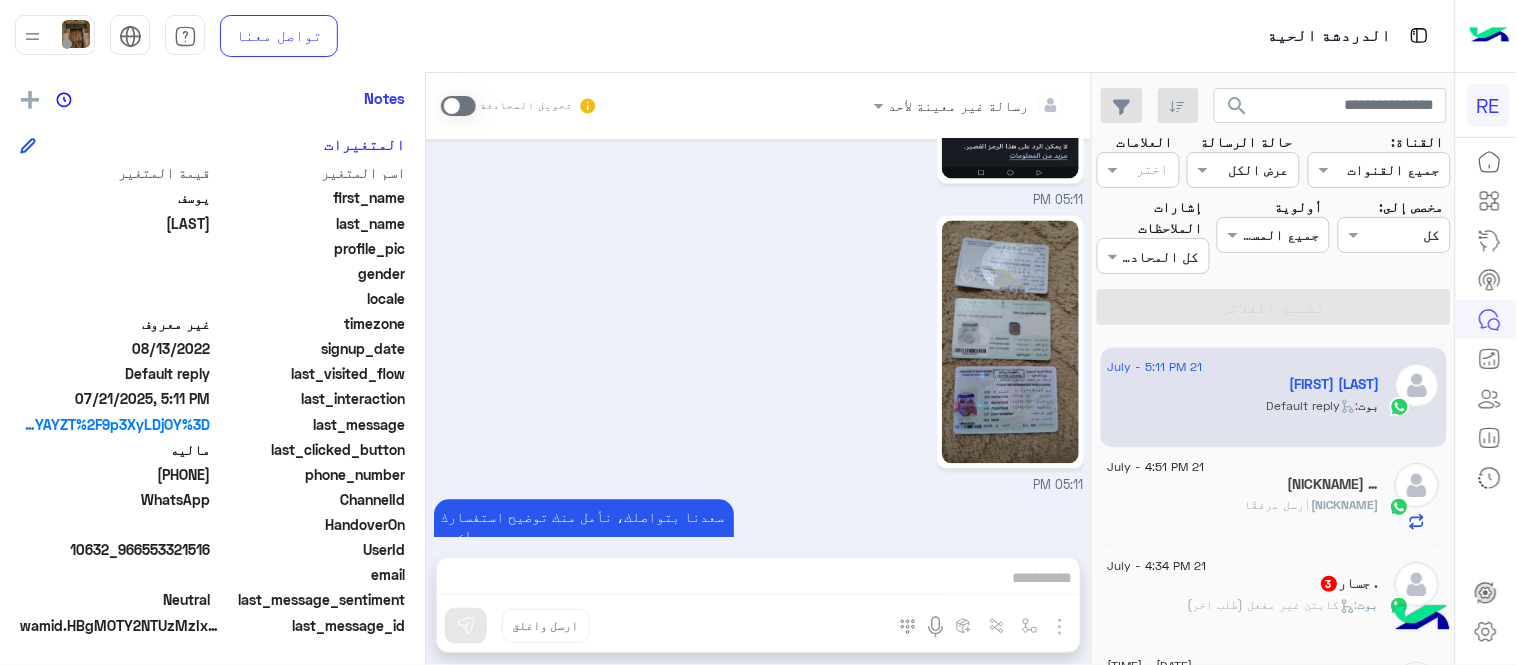 click at bounding box center [458, 106] 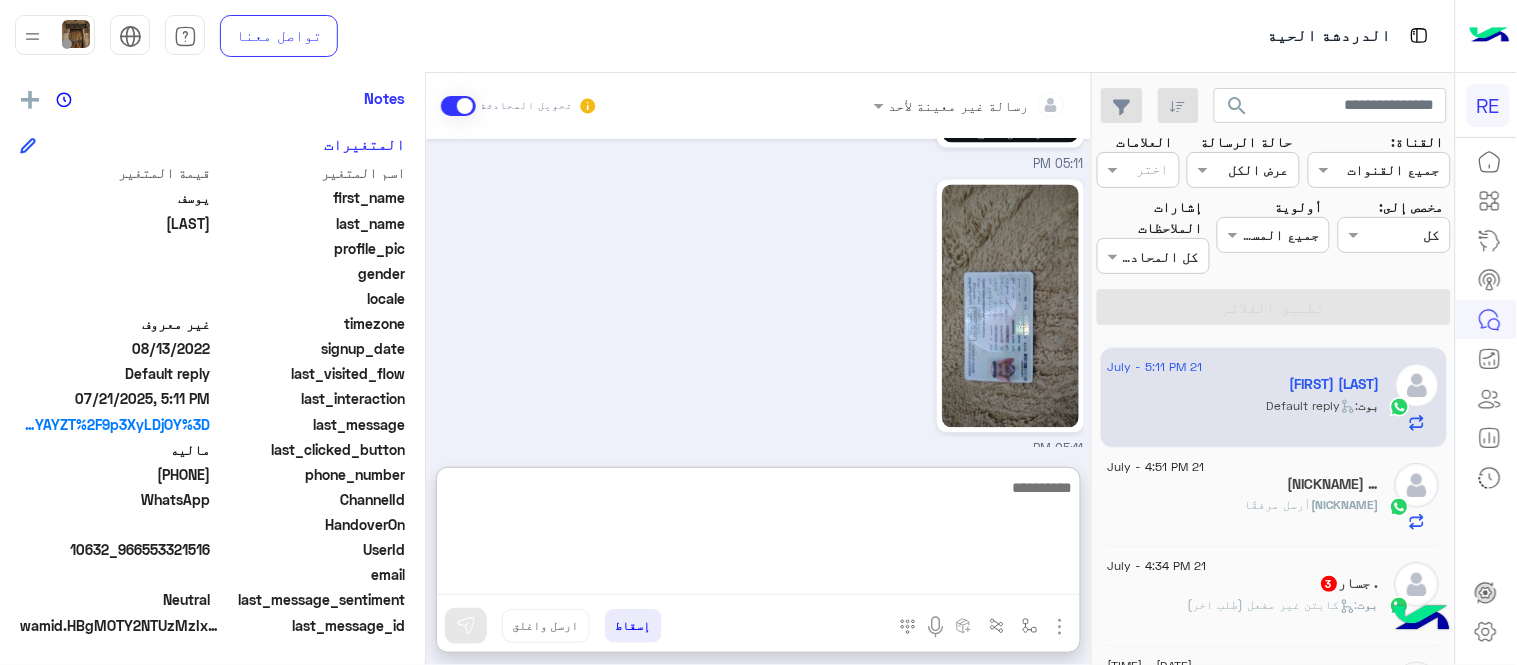 click at bounding box center (758, 535) 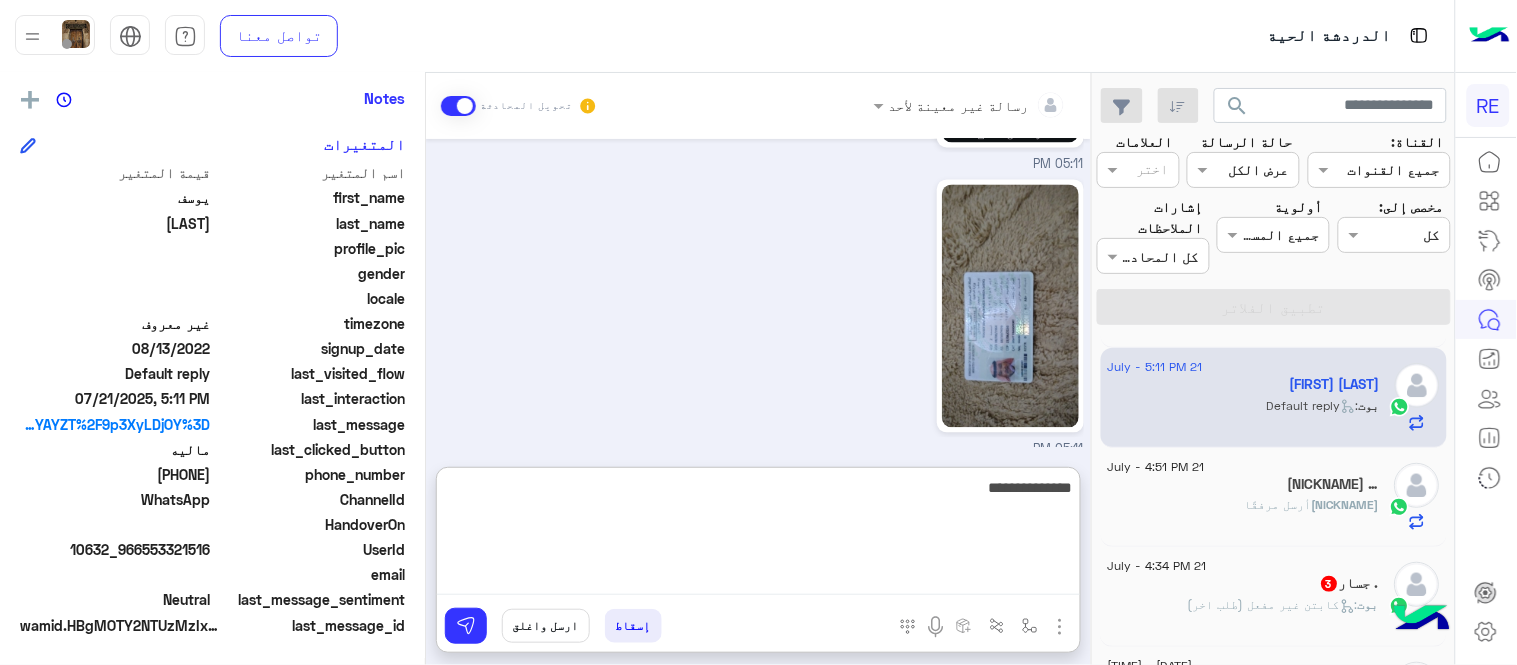 type on "**********" 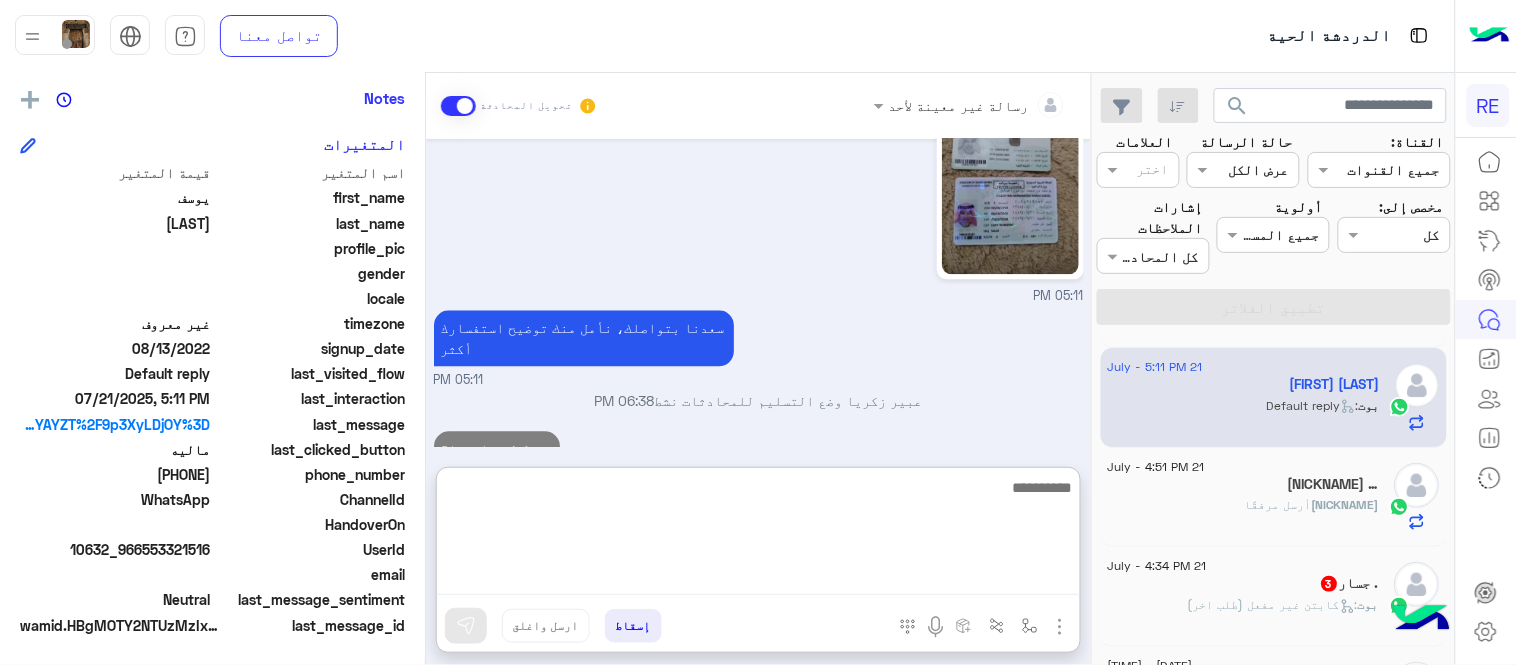 scroll, scrollTop: 1228, scrollLeft: 0, axis: vertical 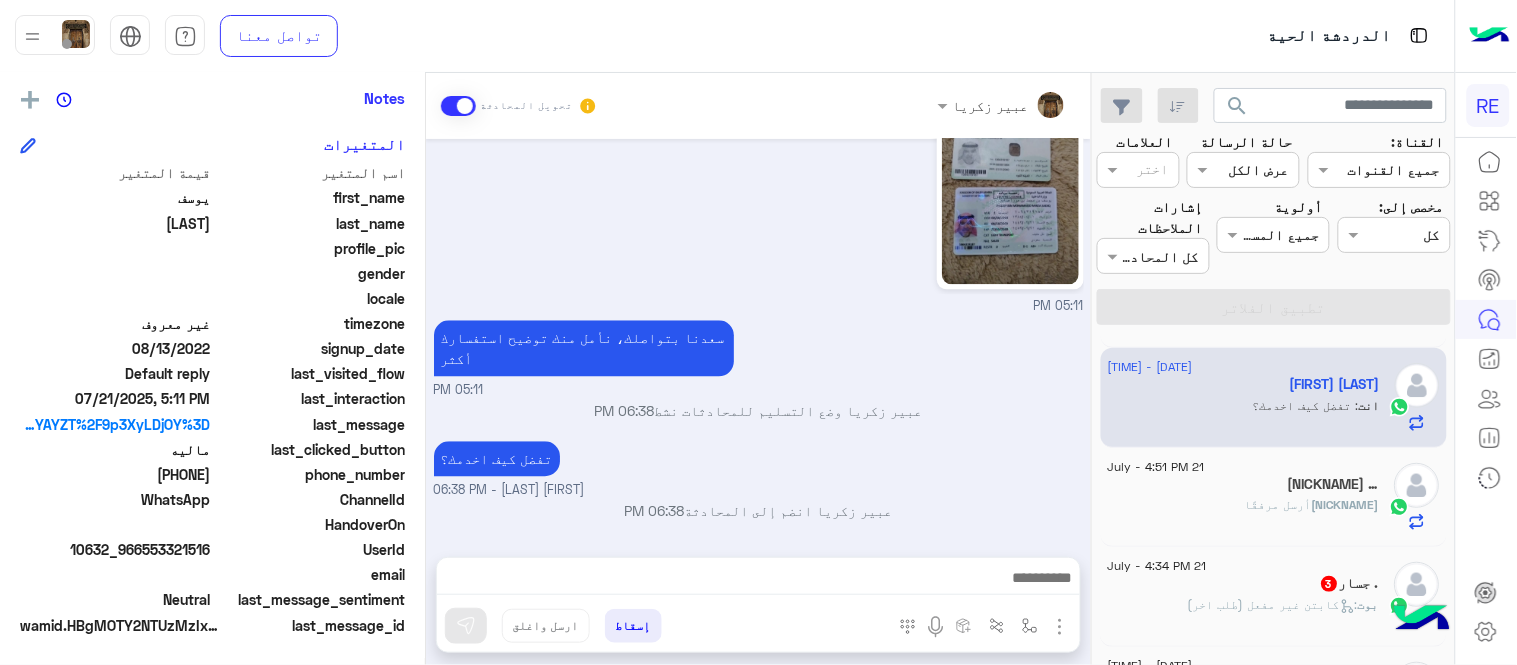click on "[NICKNAME] أرسل مرفقًا" 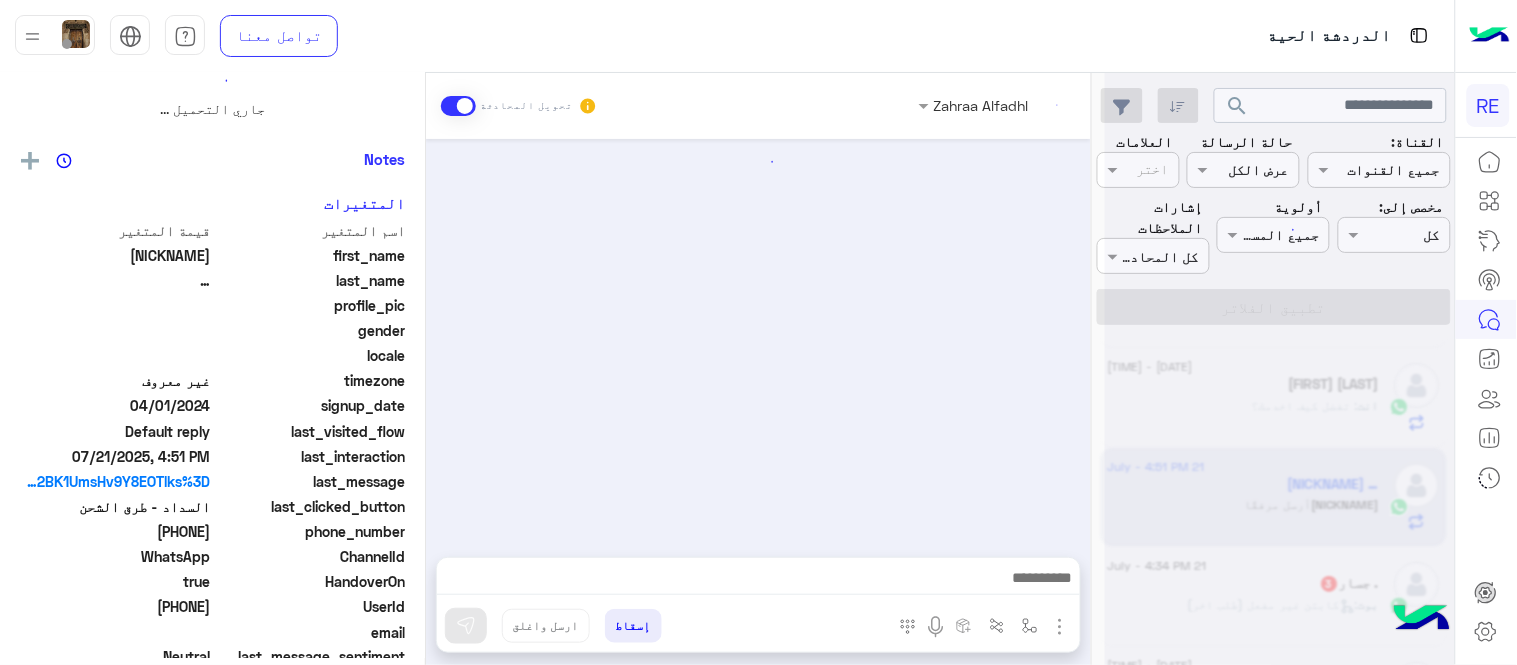 scroll, scrollTop: 468, scrollLeft: 0, axis: vertical 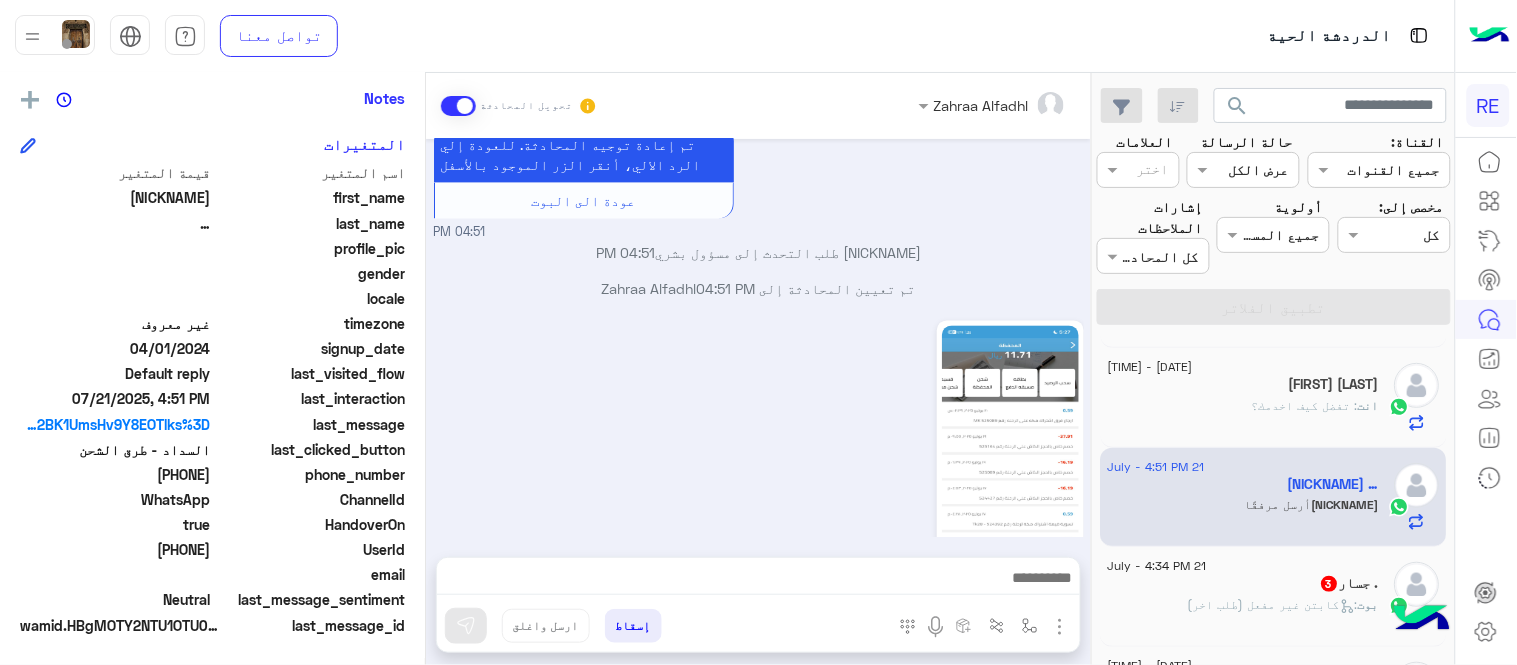 click 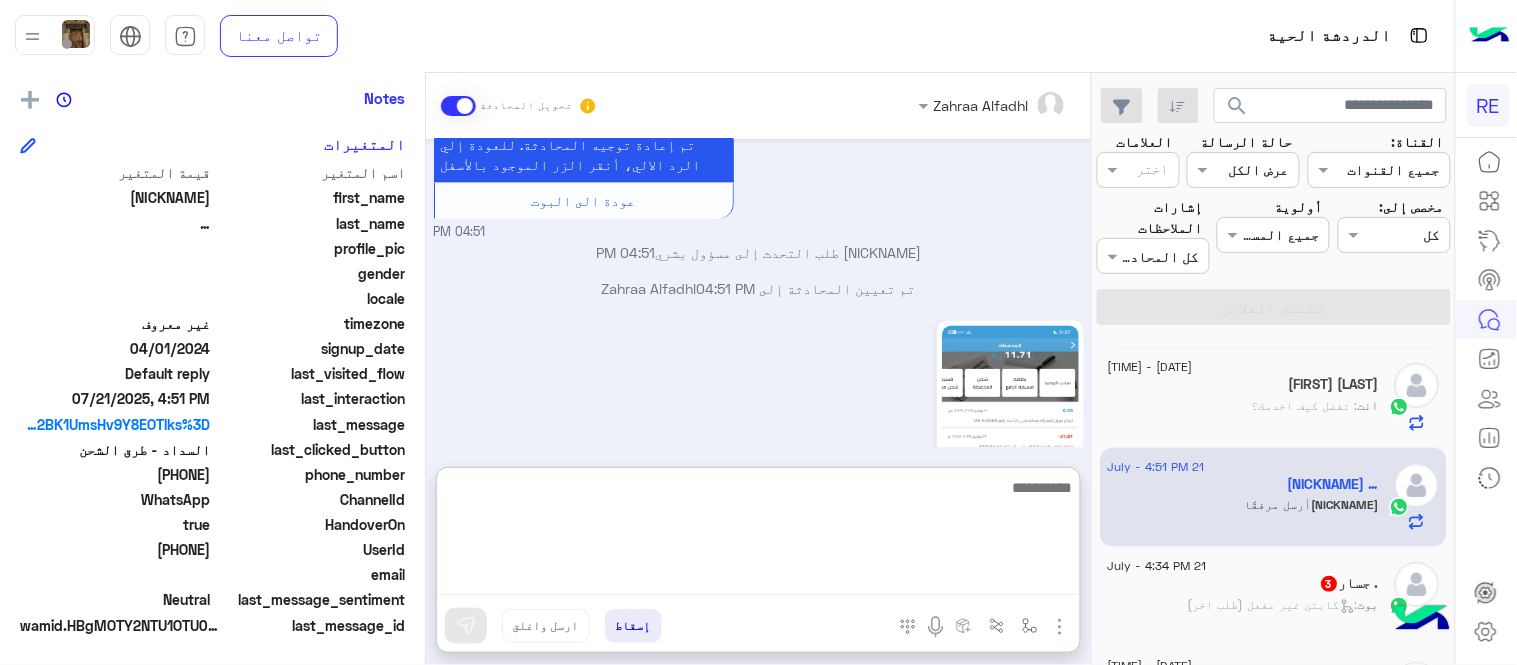 click at bounding box center [758, 535] 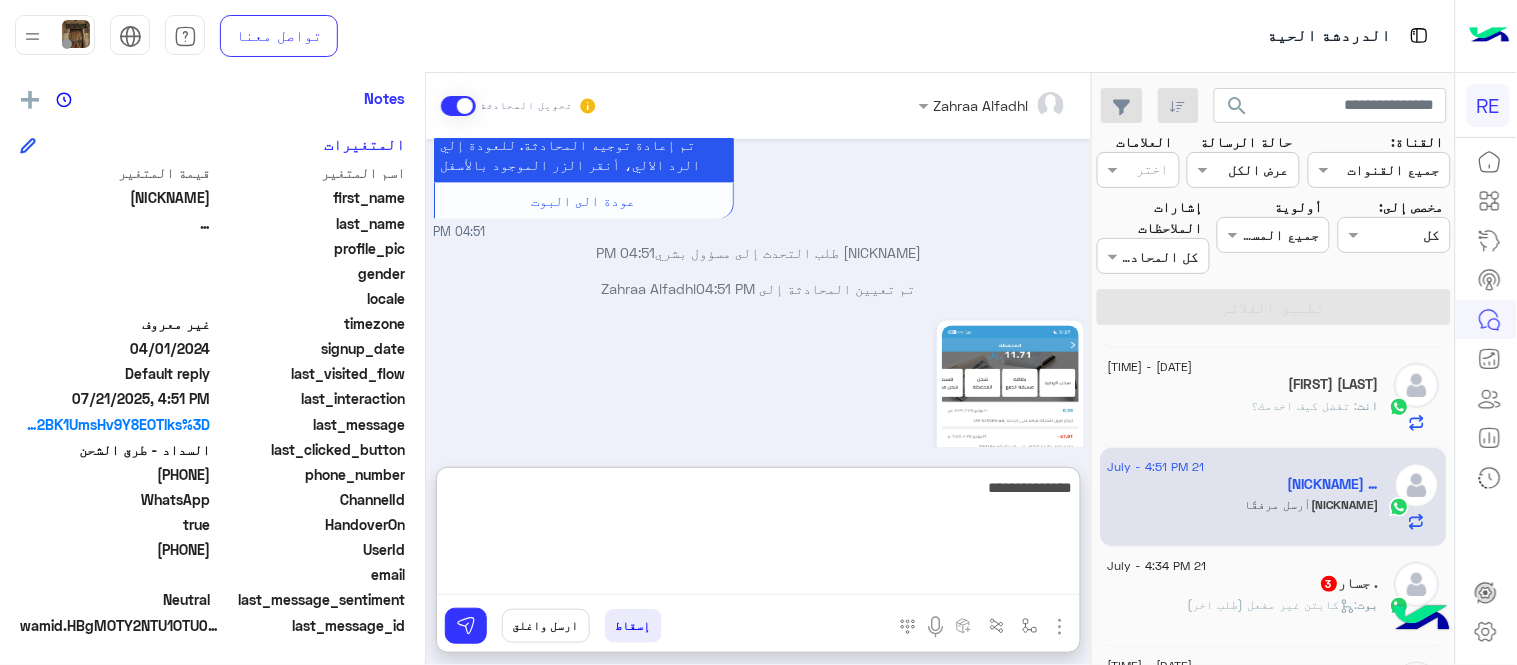 type on "**********" 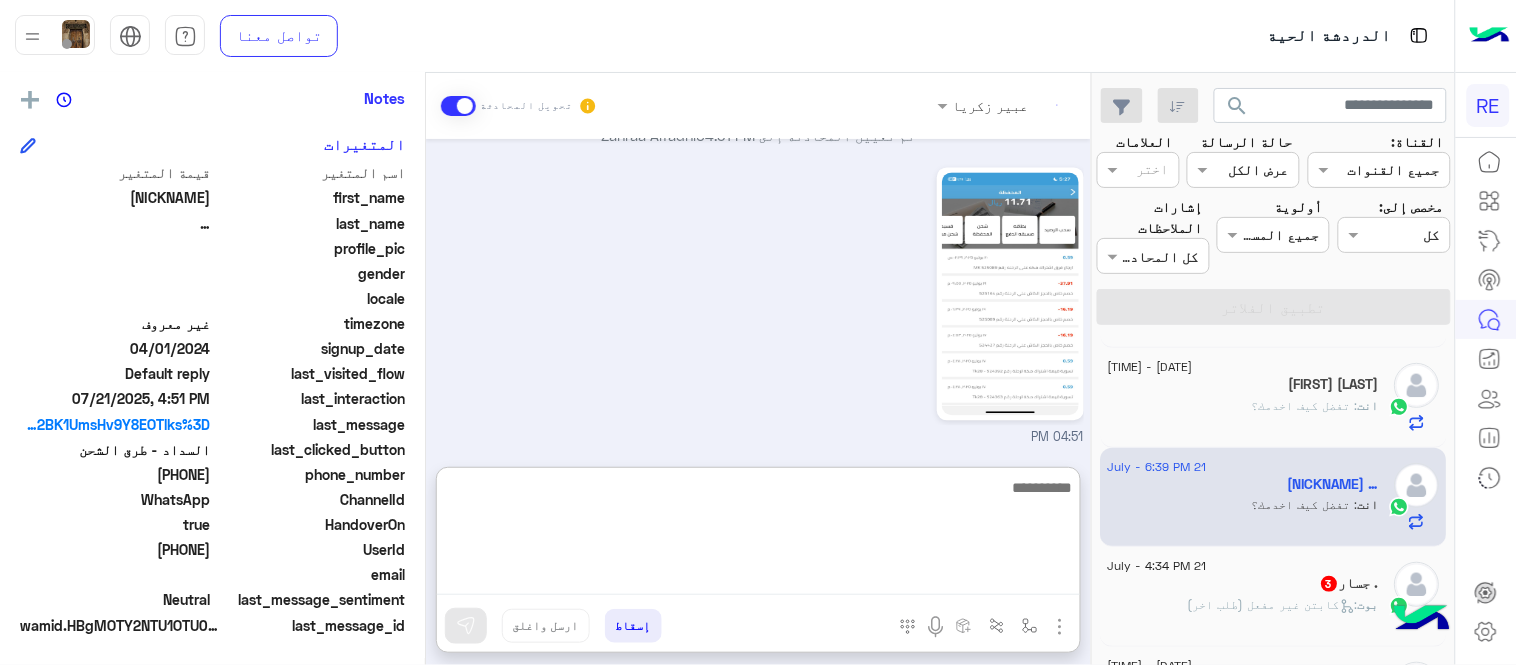 scroll, scrollTop: 1151, scrollLeft: 0, axis: vertical 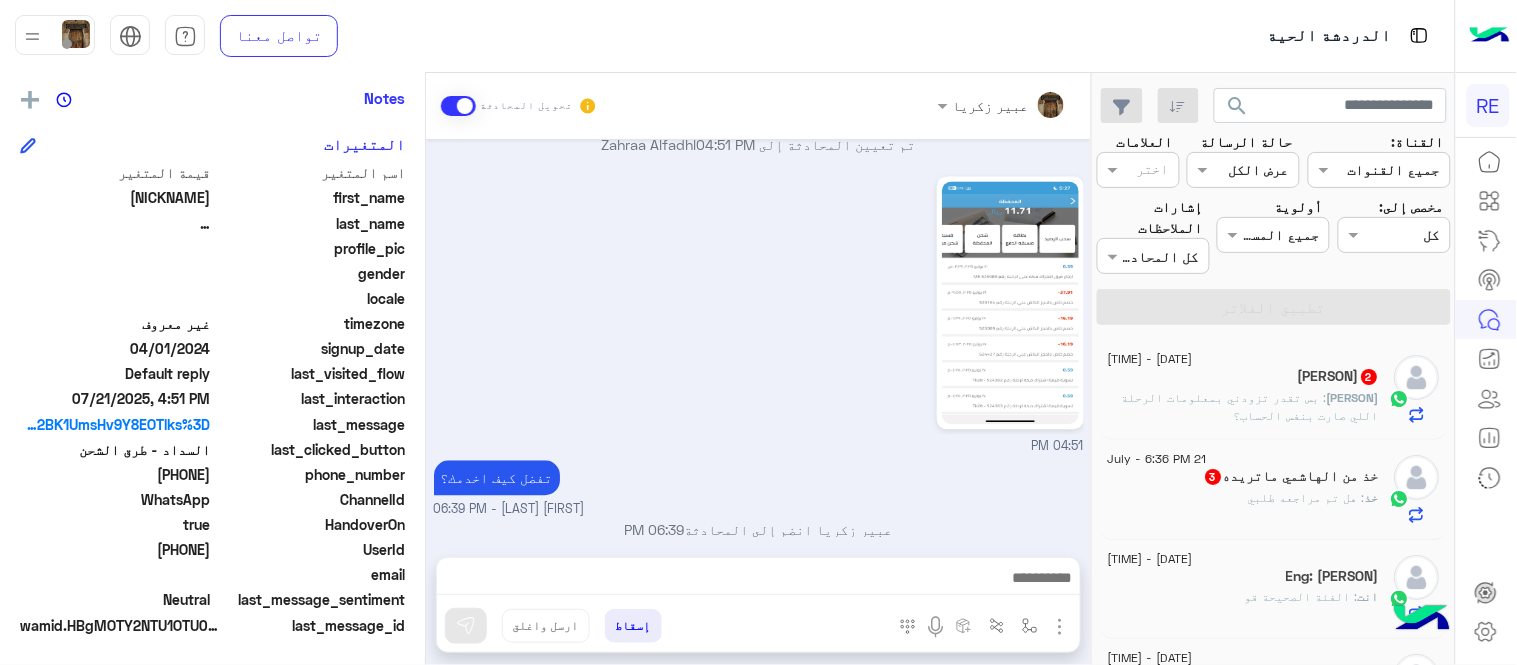 click on ": بس تقدر تزودني بمعلومات الرحلة اللي صارت بنفس الحساب؟" 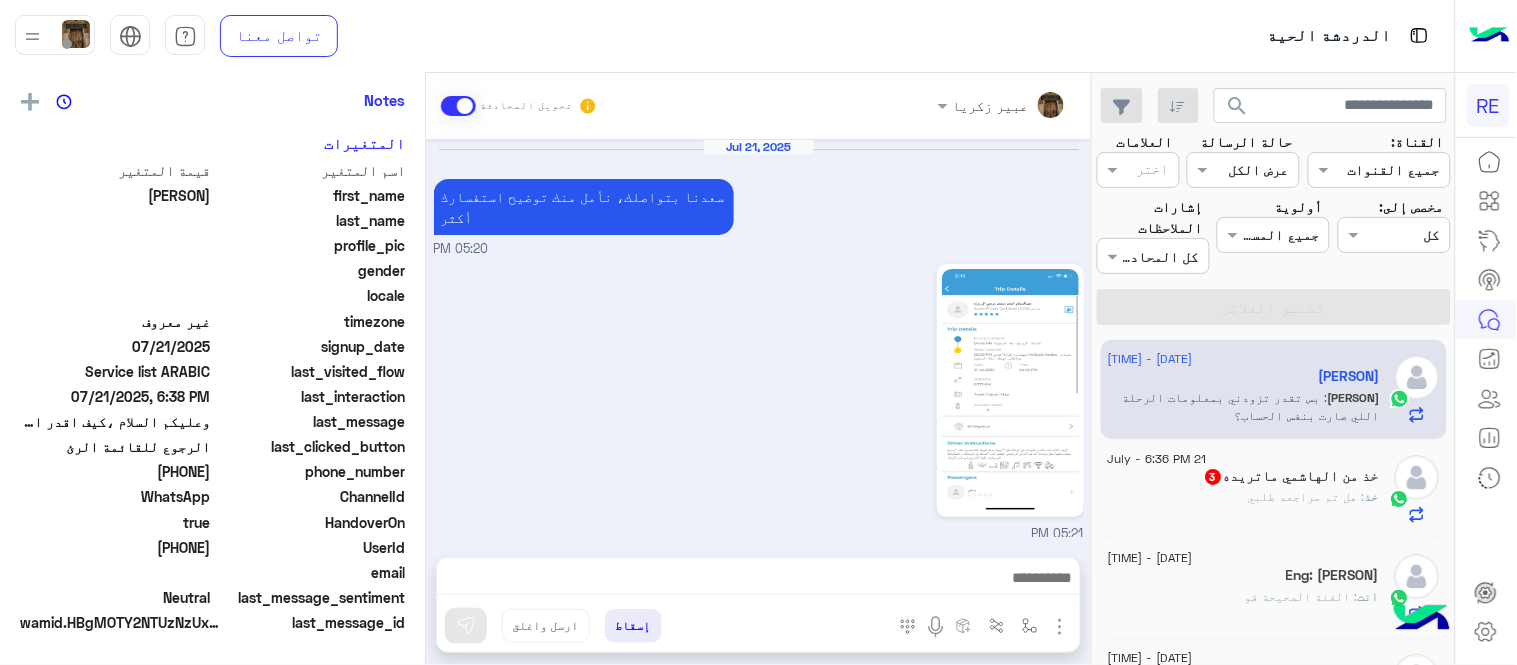 scroll, scrollTop: 405, scrollLeft: 0, axis: vertical 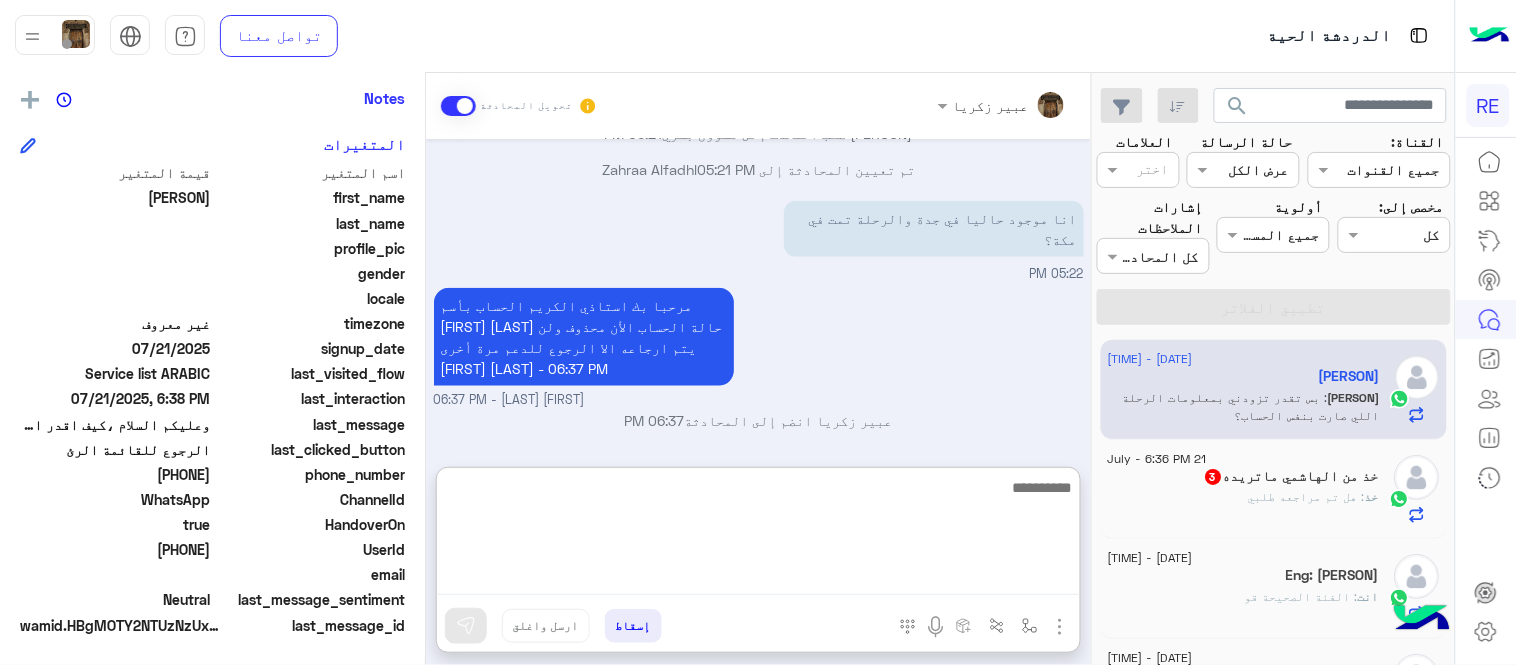 click at bounding box center [758, 535] 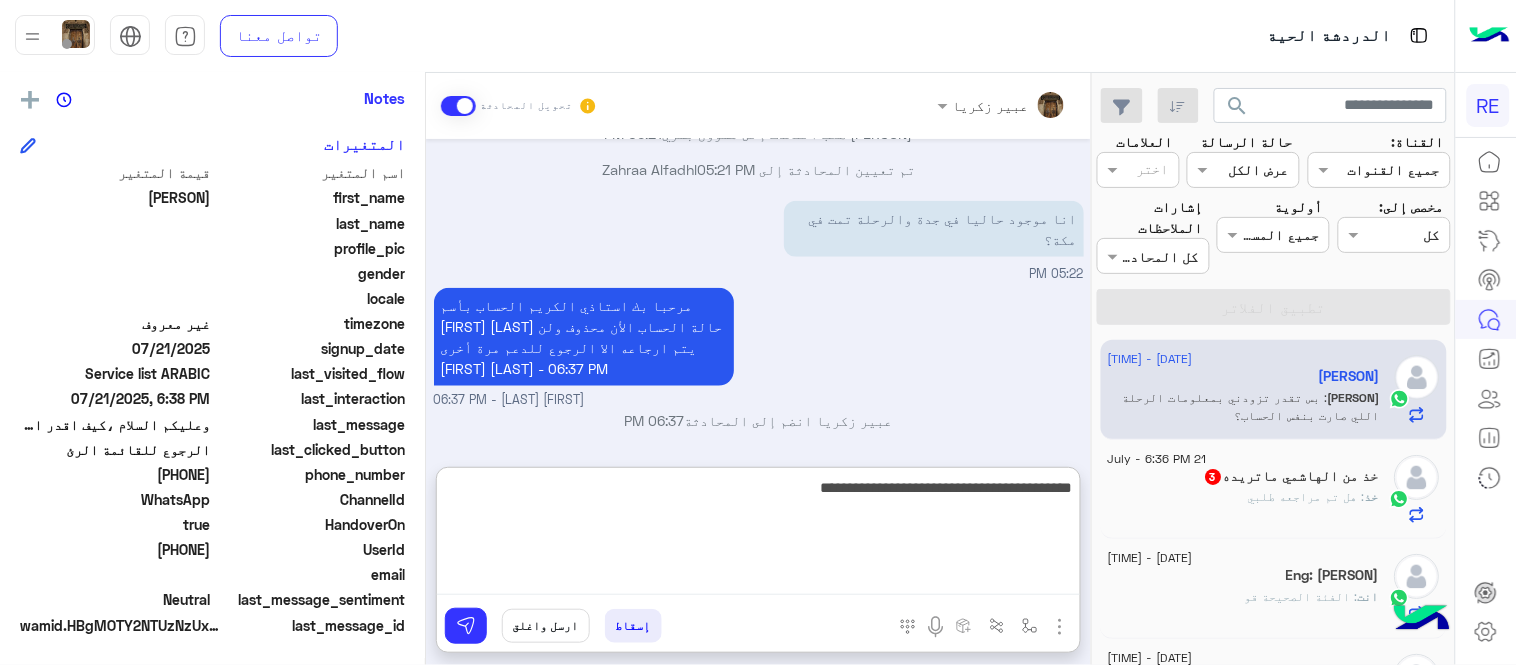 paste on "**********" 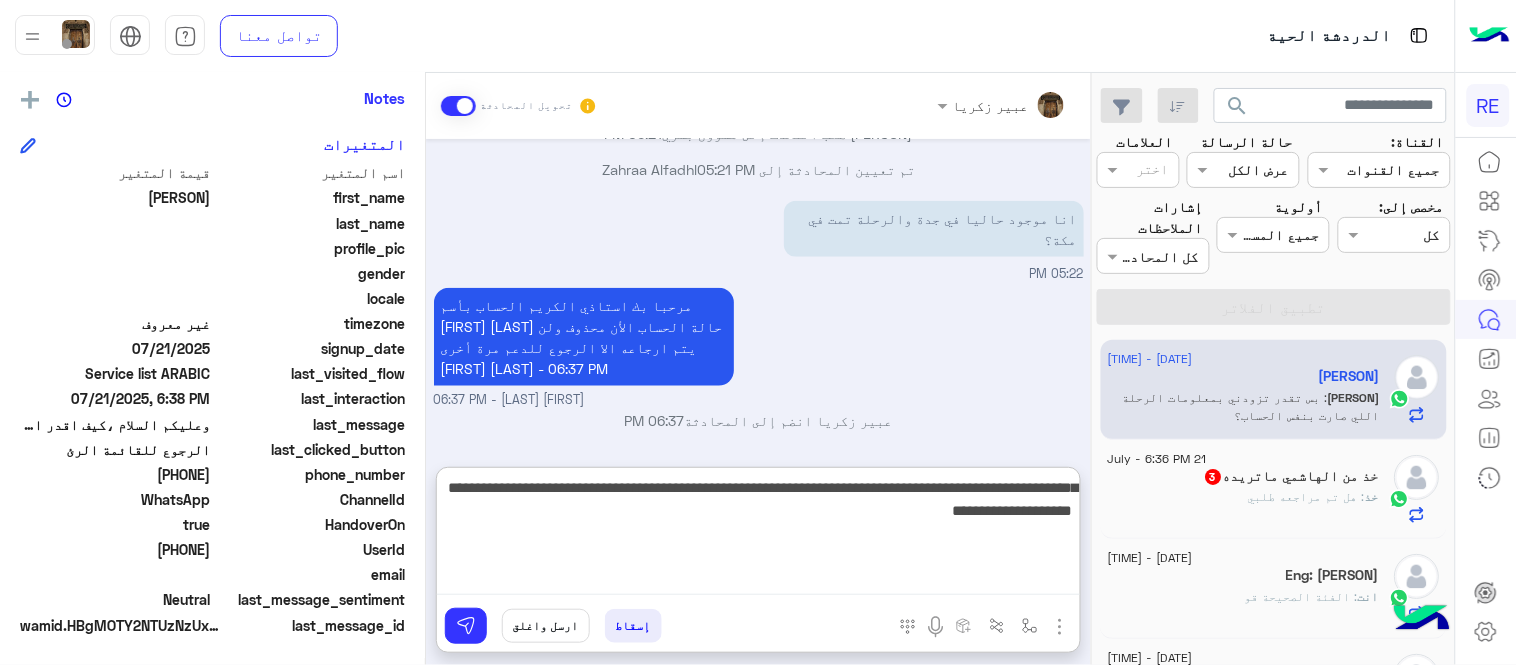 drag, startPoint x: 913, startPoint y: 512, endPoint x: 777, endPoint y: 528, distance: 136.93794 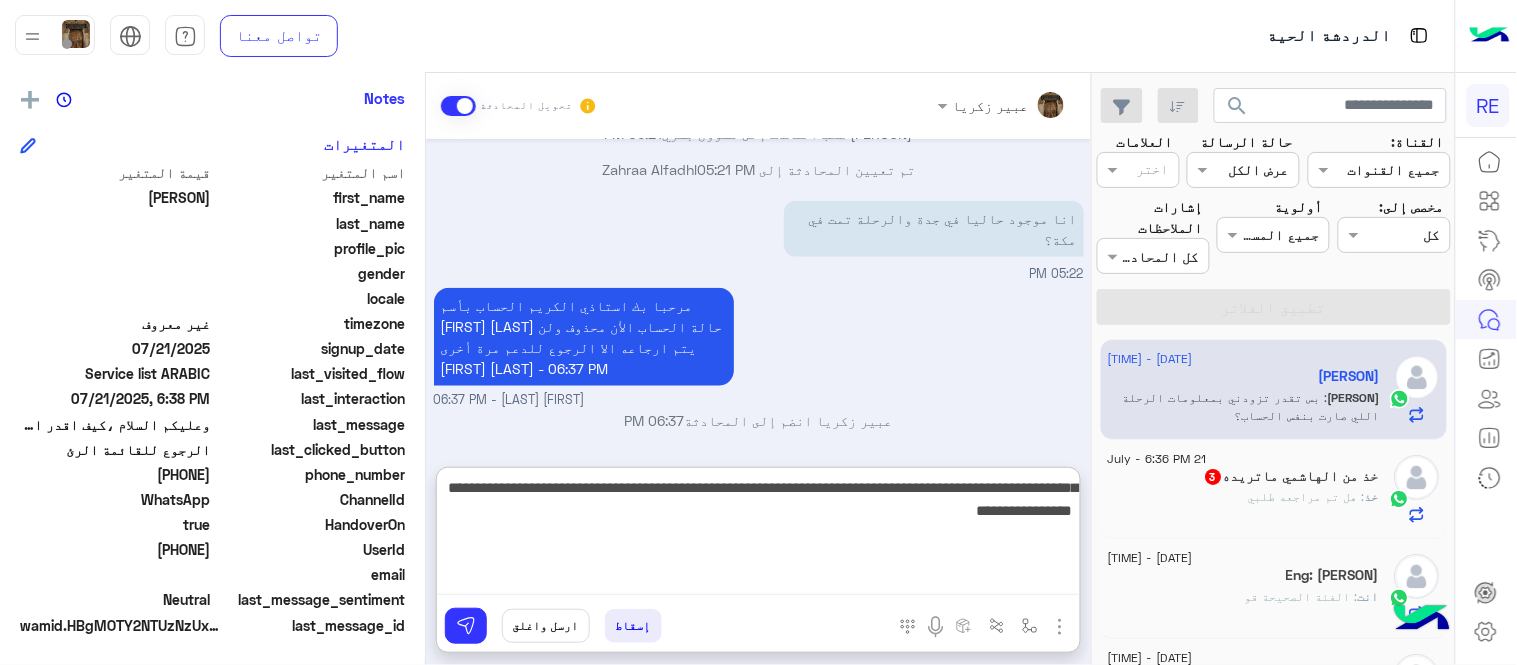 paste on "**********" 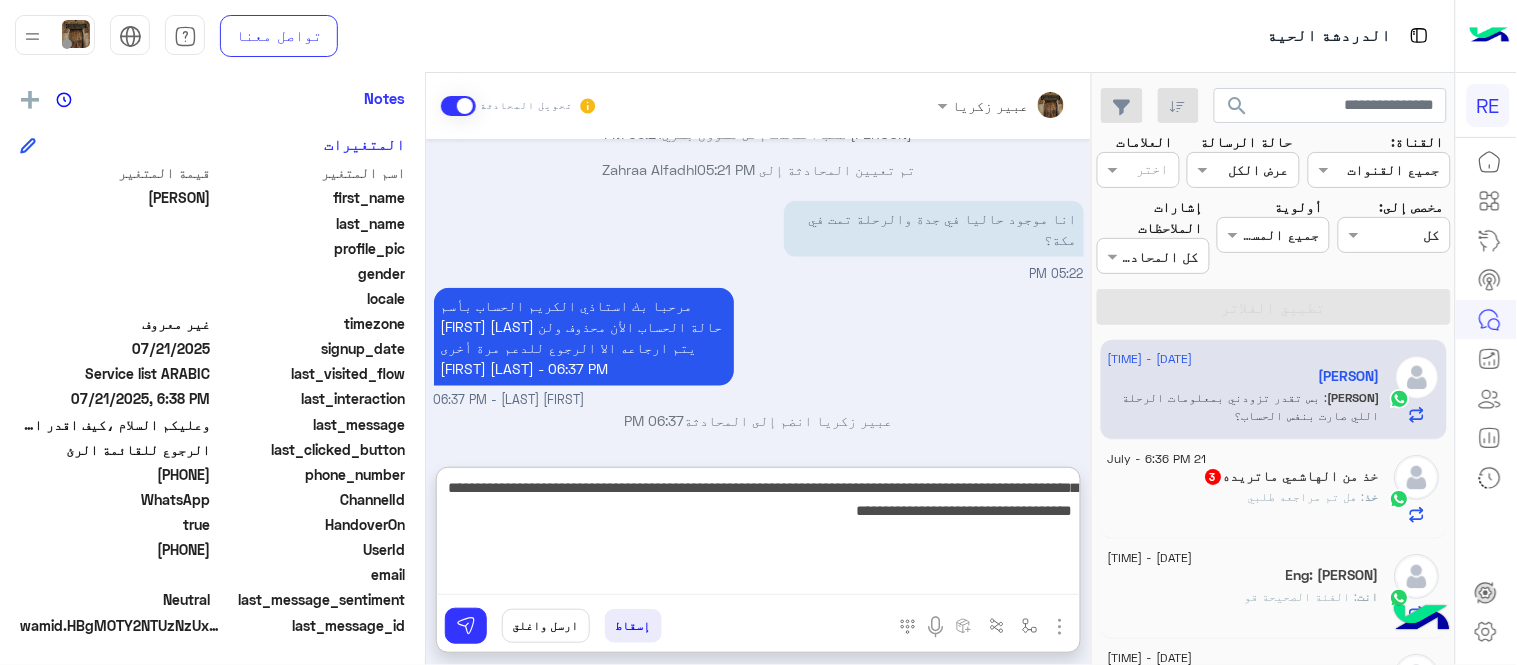 drag, startPoint x: 867, startPoint y: 514, endPoint x: 905, endPoint y: 523, distance: 39.051247 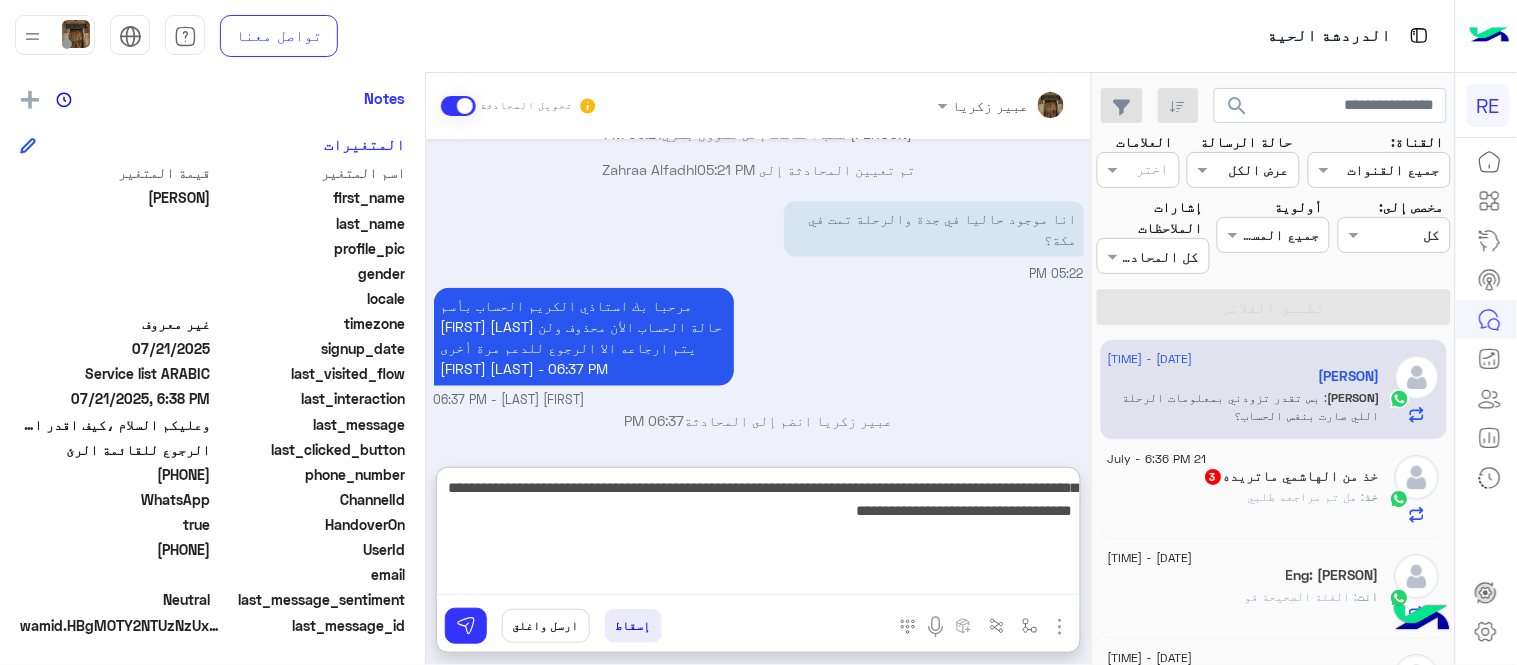 drag, startPoint x: 775, startPoint y: 508, endPoint x: 830, endPoint y: 530, distance: 59.236813 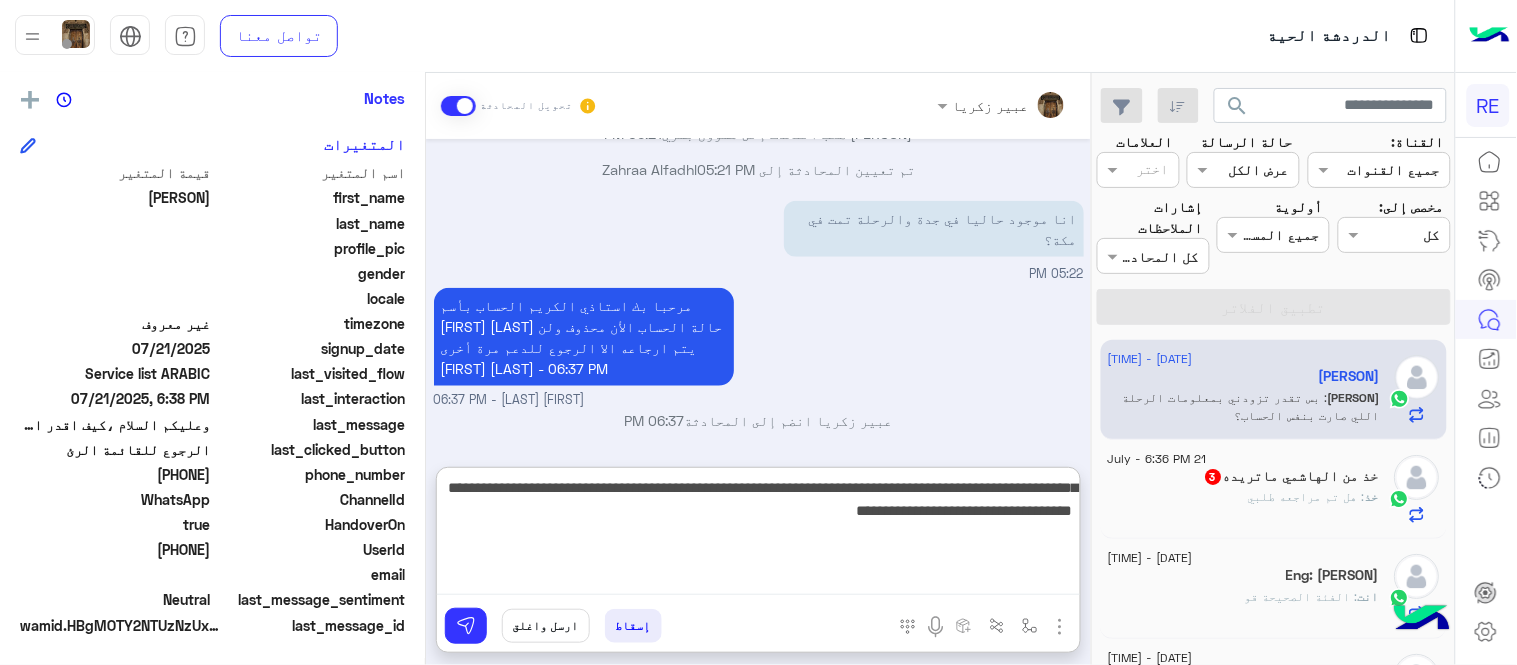 drag, startPoint x: 780, startPoint y: 513, endPoint x: 858, endPoint y: 528, distance: 79.429214 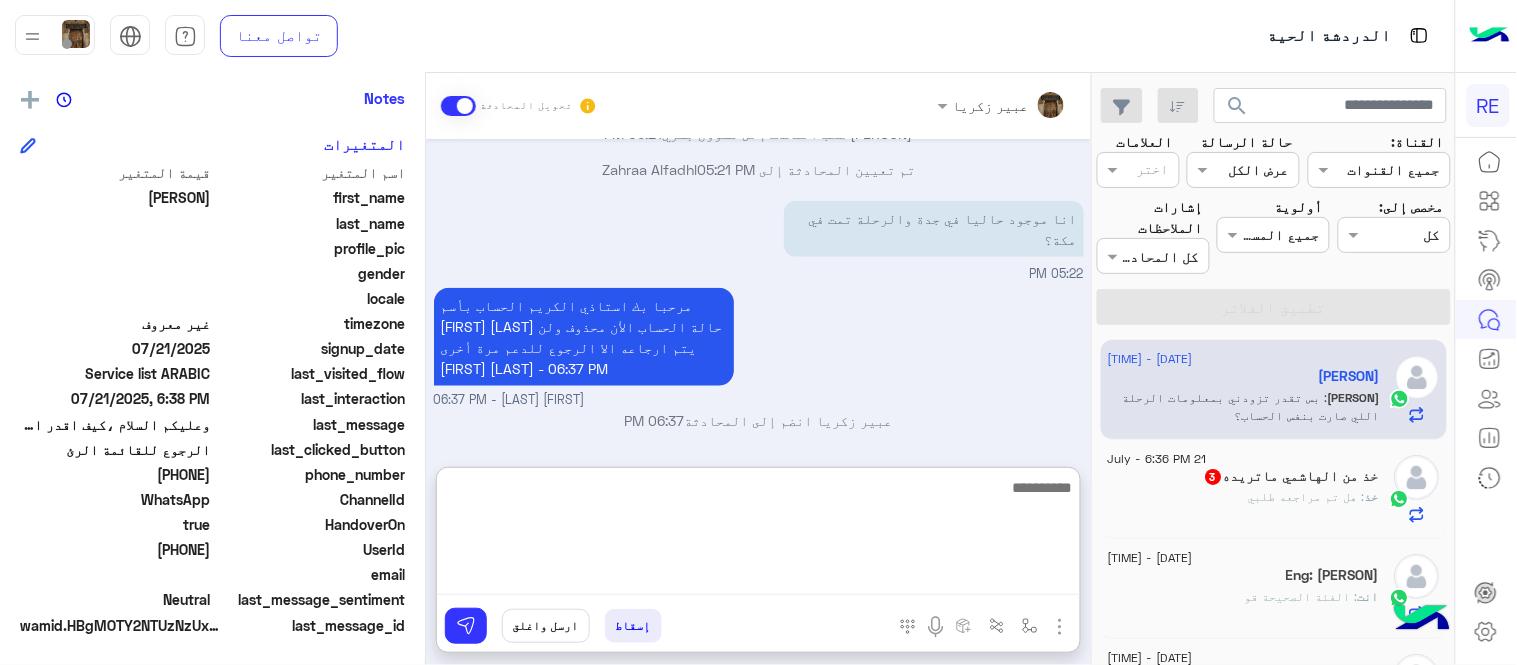 scroll, scrollTop: 736, scrollLeft: 0, axis: vertical 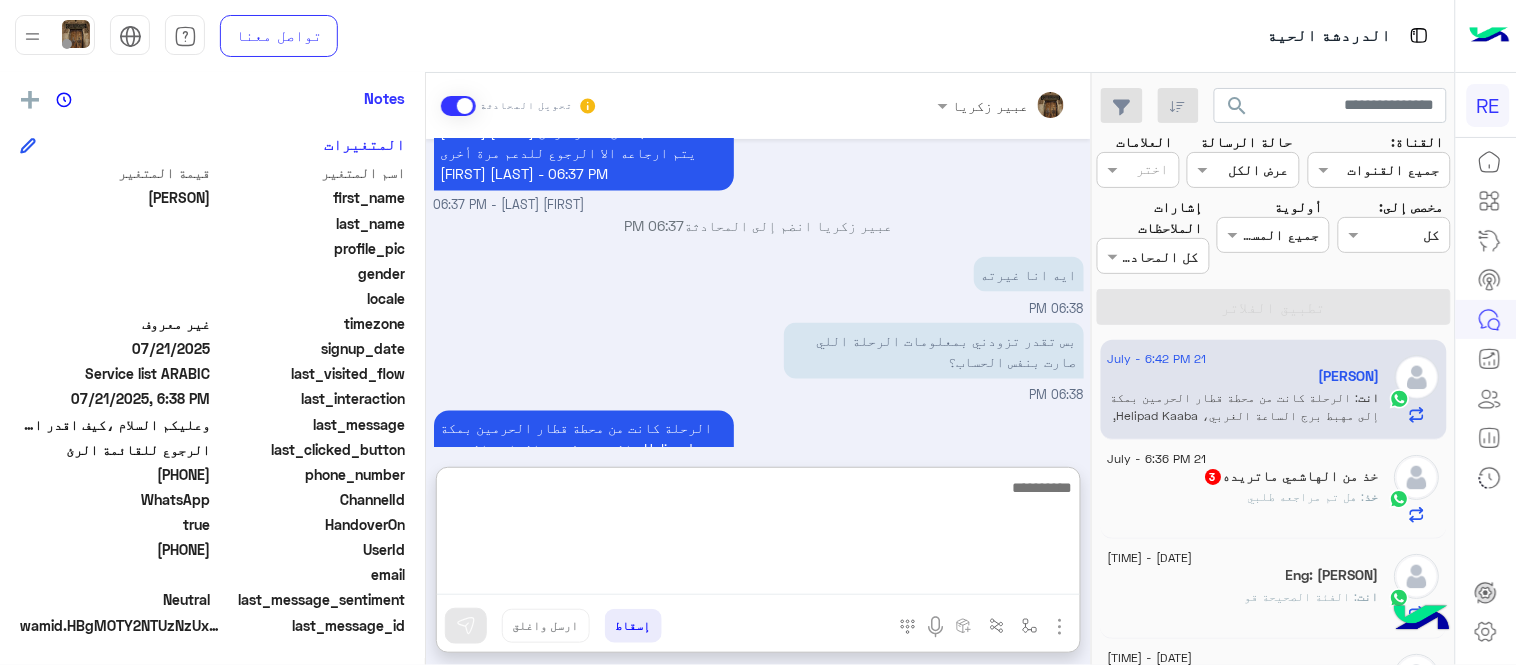 type 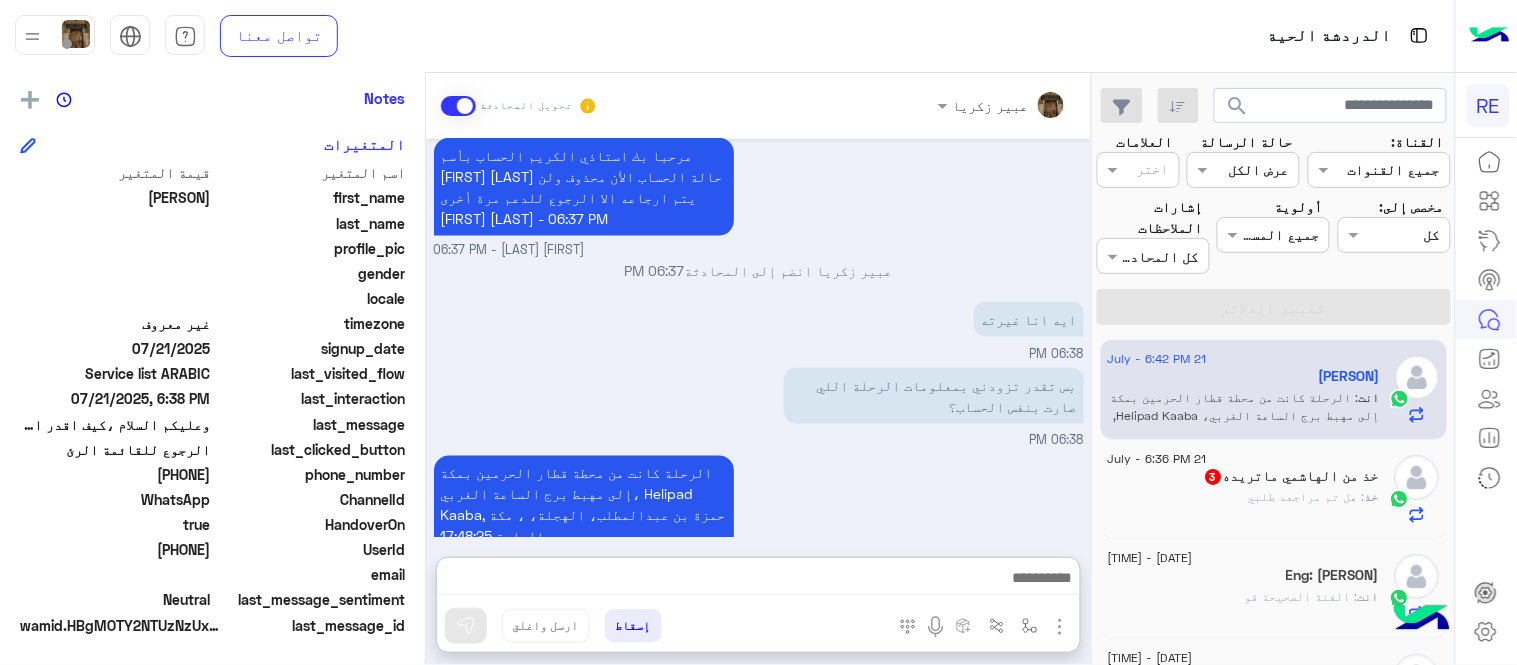 click on "Jul 21, 2025  سعدنا بتواصلك، نأمل منك توضيح استفسارك أكثر    05:20 PM    05:21 PM  تم إعادة توجيه المحادثة. للعودة إلي الرد الالي، أنقر الزر الموجود بالأسفل  عودة الى البوت     05:21 PM   [FIRST]¡  طلب التحدث إلى مسؤول بشري   05:21 PM       تم تعيين المحادثة إلى Zahraa Alfadhl   05:21 PM      انا موجود حاليا في جدة والرحلة تمت في مكة؟   05:22 PM  مرحبا بك استاذي الكريم الحساب بأسم [FIRST] [LAST] حالة الحساب الأن محذوف ولن يتم ارجاعه الا الرجوع للدعم مرة أخرى  [FIRST] [LAST] -  06:37 PM   [FIRST] [LAST] انضم إلى المحادثة   06:37 PM      ايه انا غيرته   06:38 PM  بس تقدر تزودني بمعلومات الرحلة اللي صارت بنفس الحساب؟   06:38 PM   [FIRST] [LAST] -  06:42 PM" at bounding box center [758, 338] 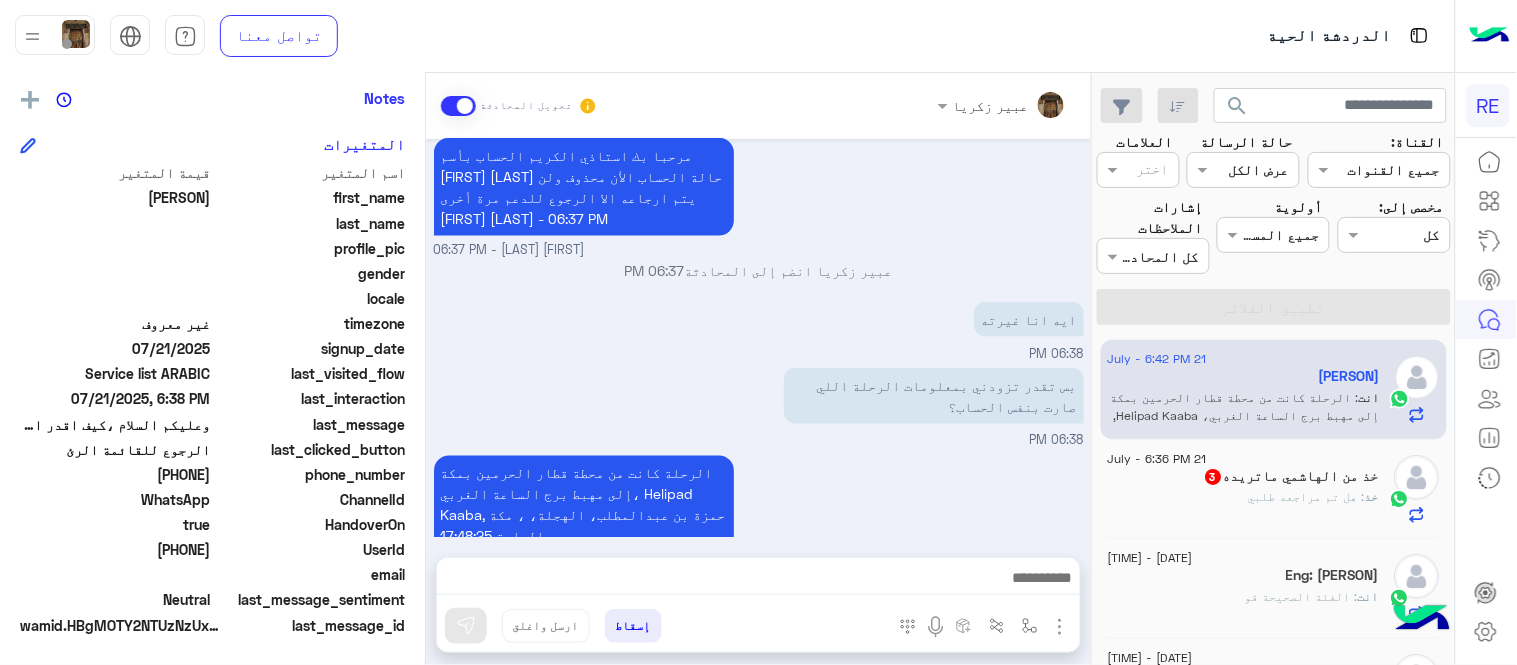 scroll, scrollTop: 646, scrollLeft: 0, axis: vertical 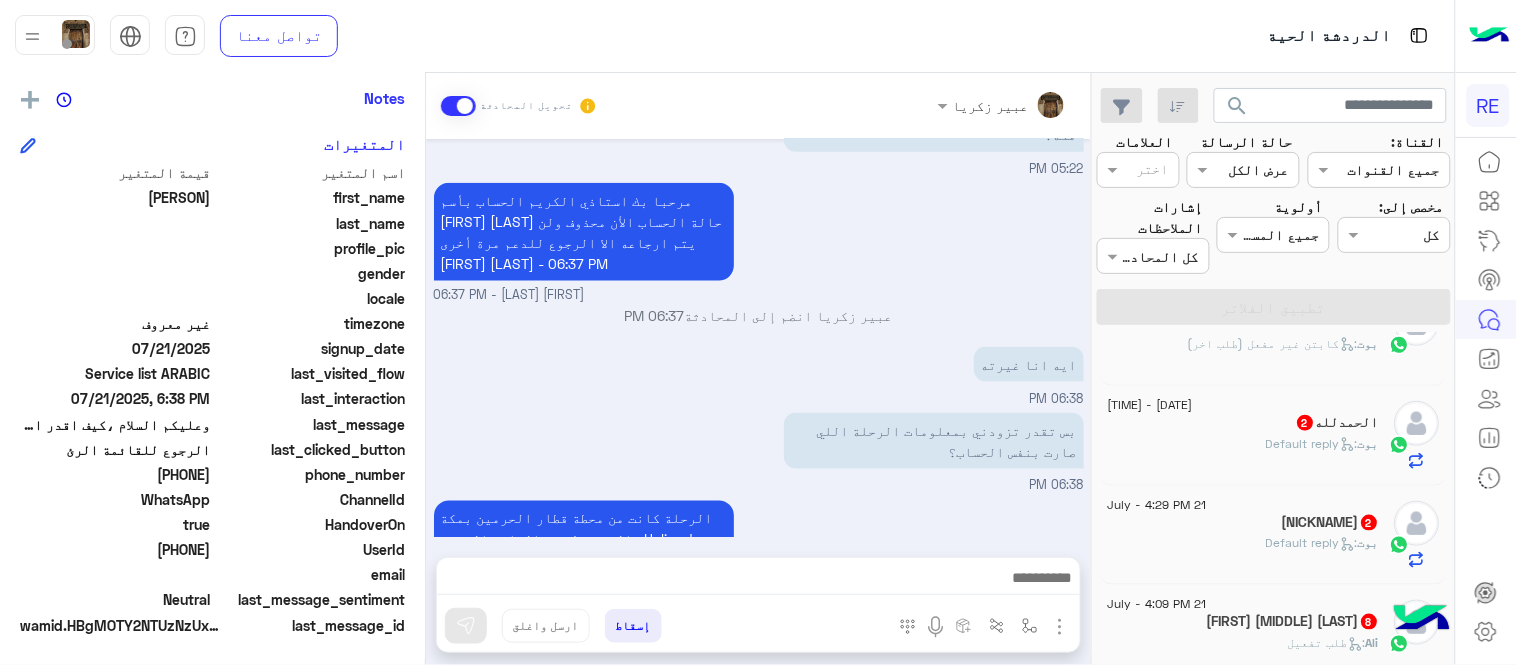 click on "بوت :   Default reply" 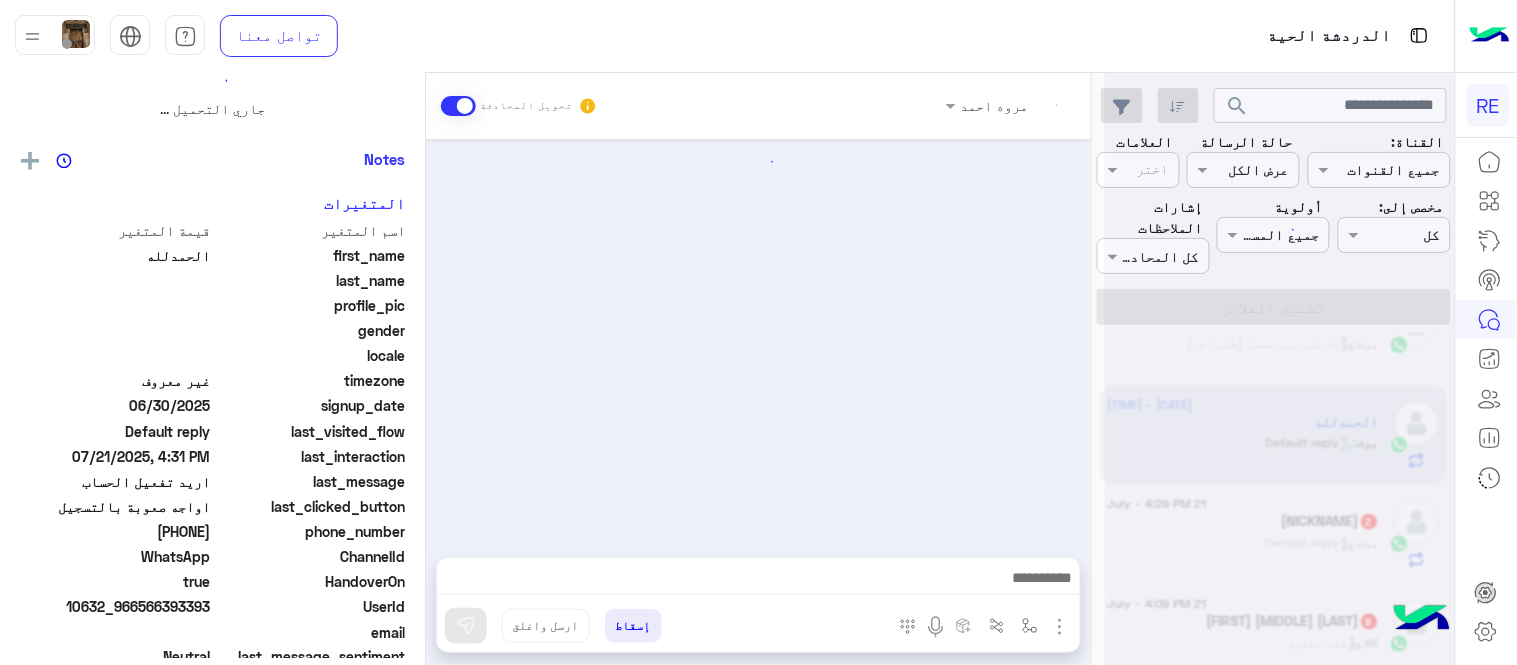 scroll, scrollTop: 0, scrollLeft: 0, axis: both 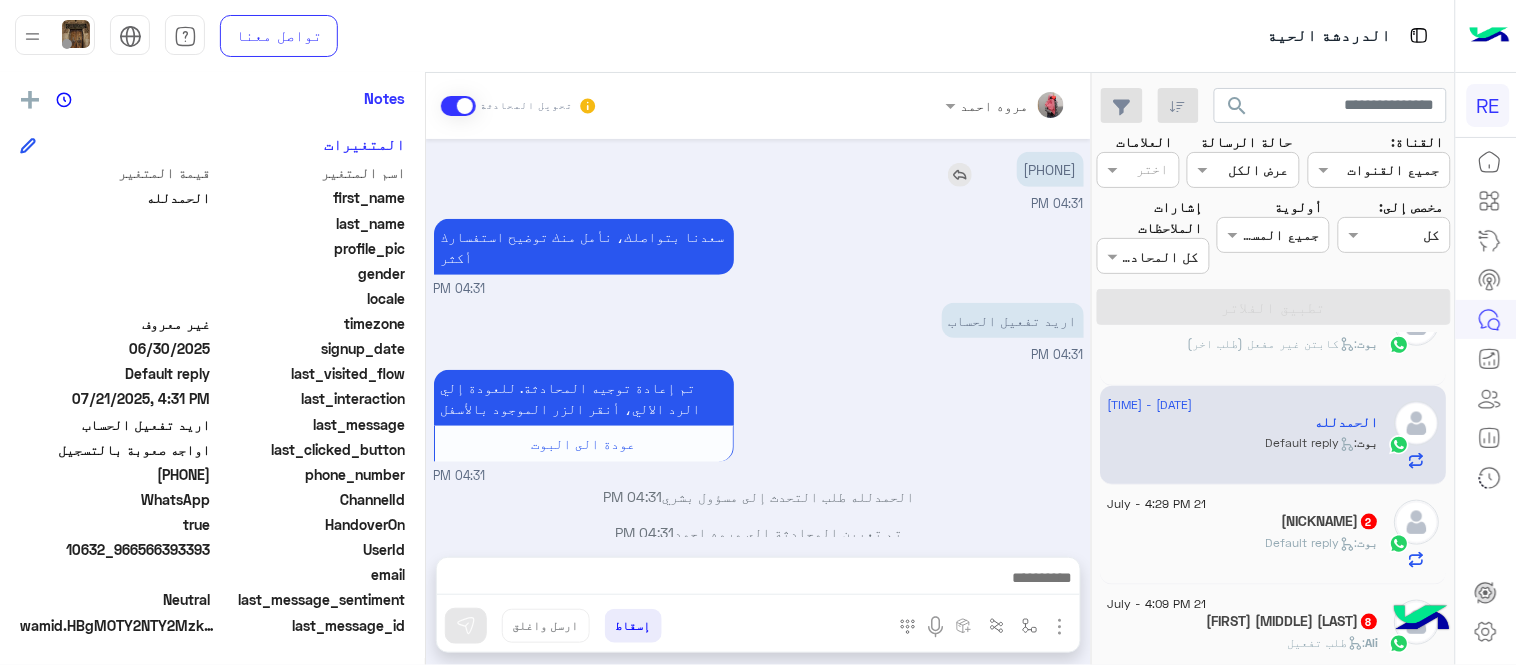 click on "[PHONE]" at bounding box center [1050, 169] 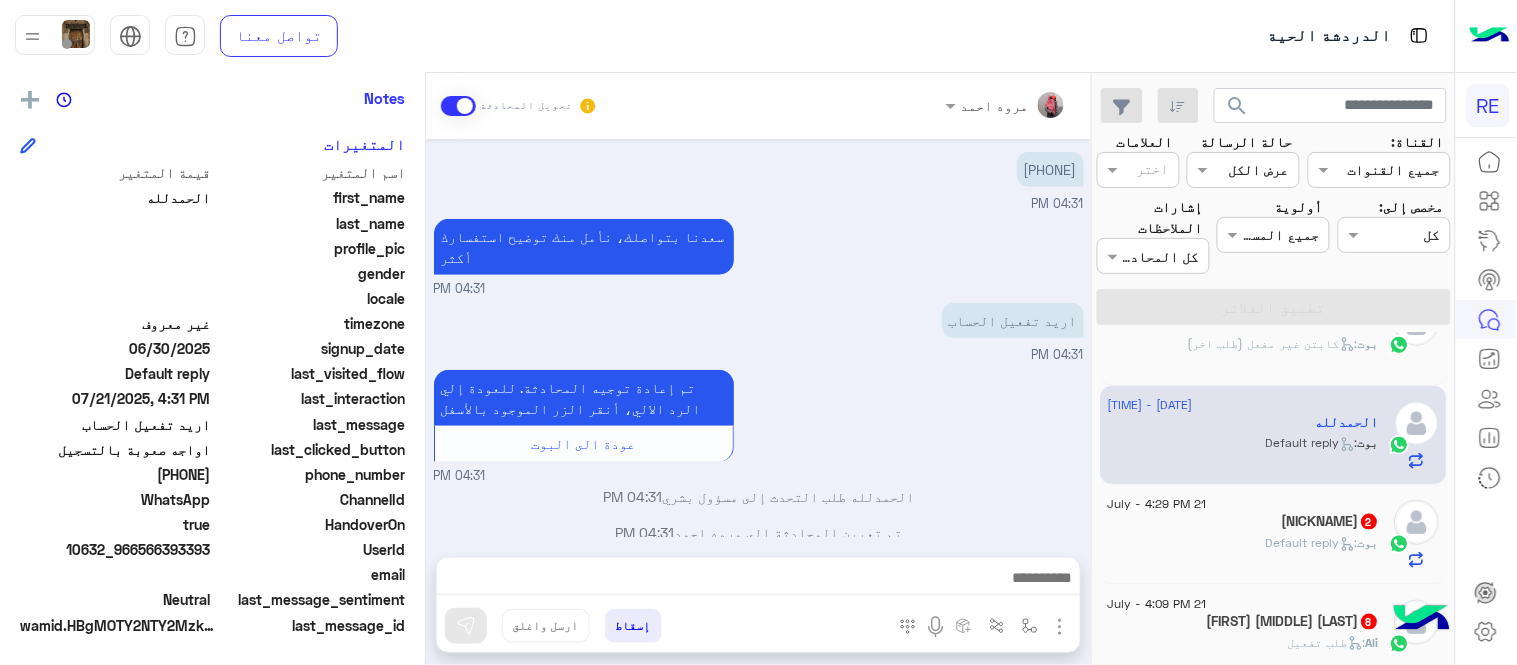 copy on "[PHONE]" 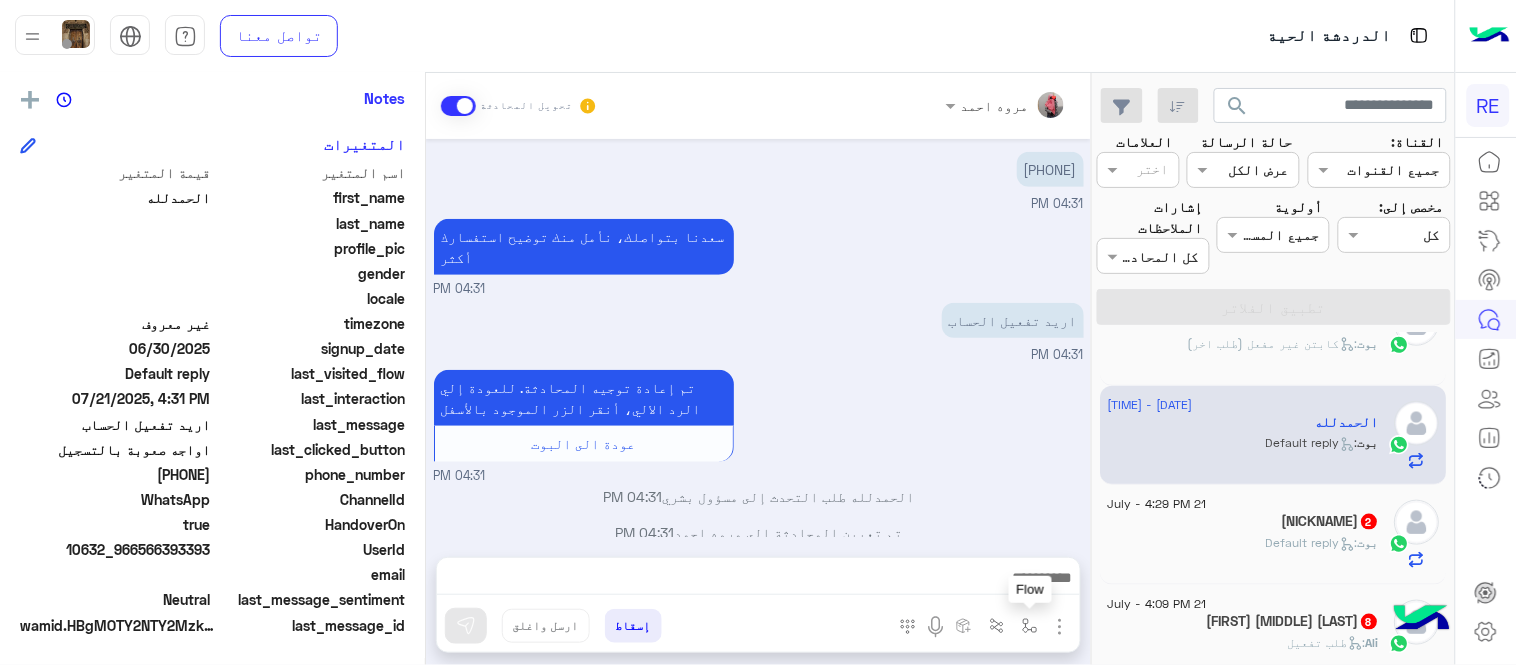 click at bounding box center (1030, 626) 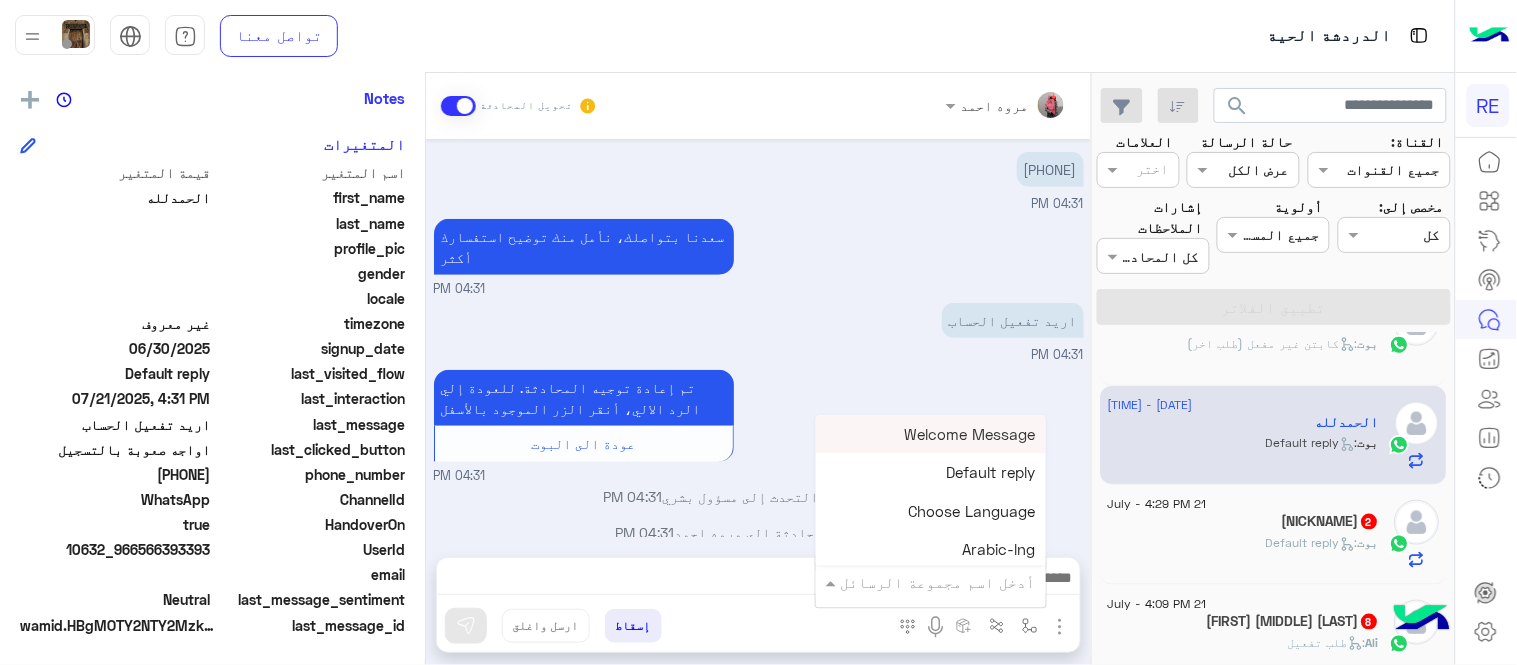 click at bounding box center (959, 582) 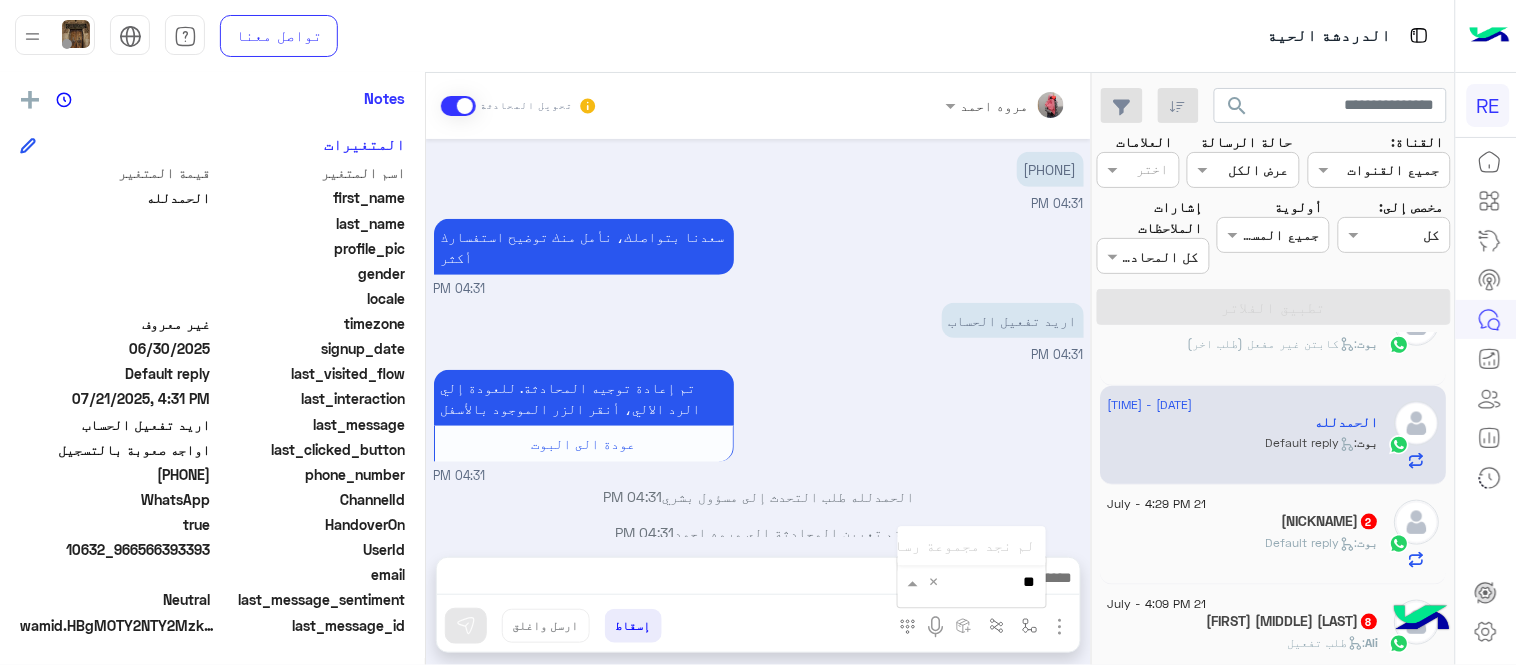 type on "*" 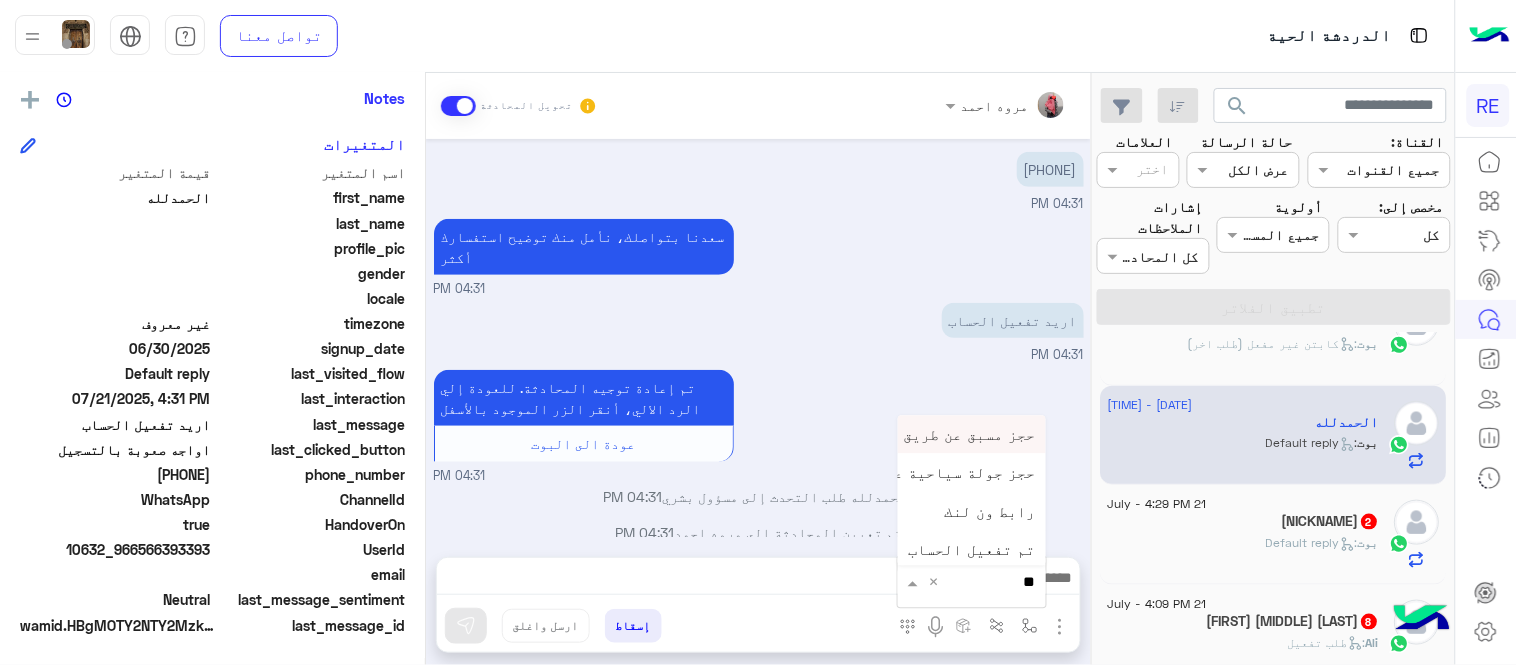 type on "***" 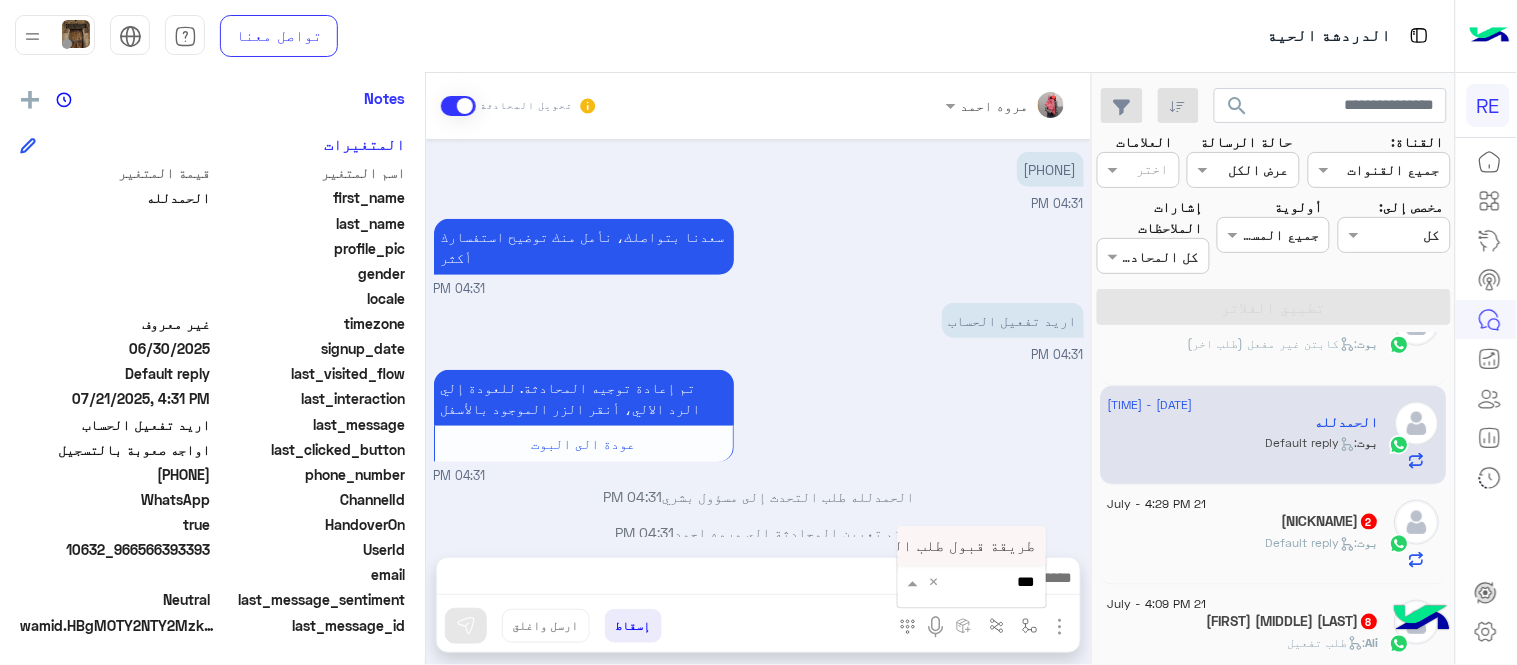 click on "طريقة قبول طلب التحقق تفعيل ابشر ككابتن" at bounding box center [872, 546] 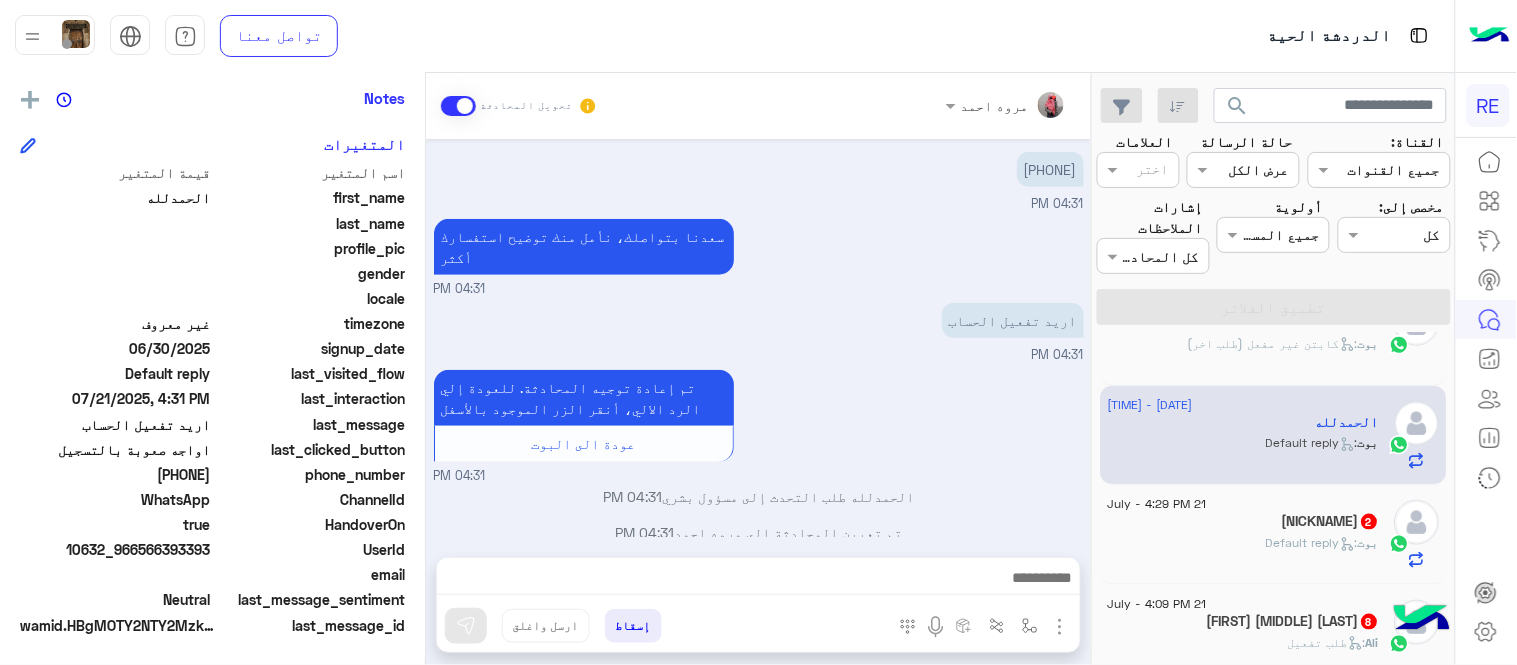 type on "**********" 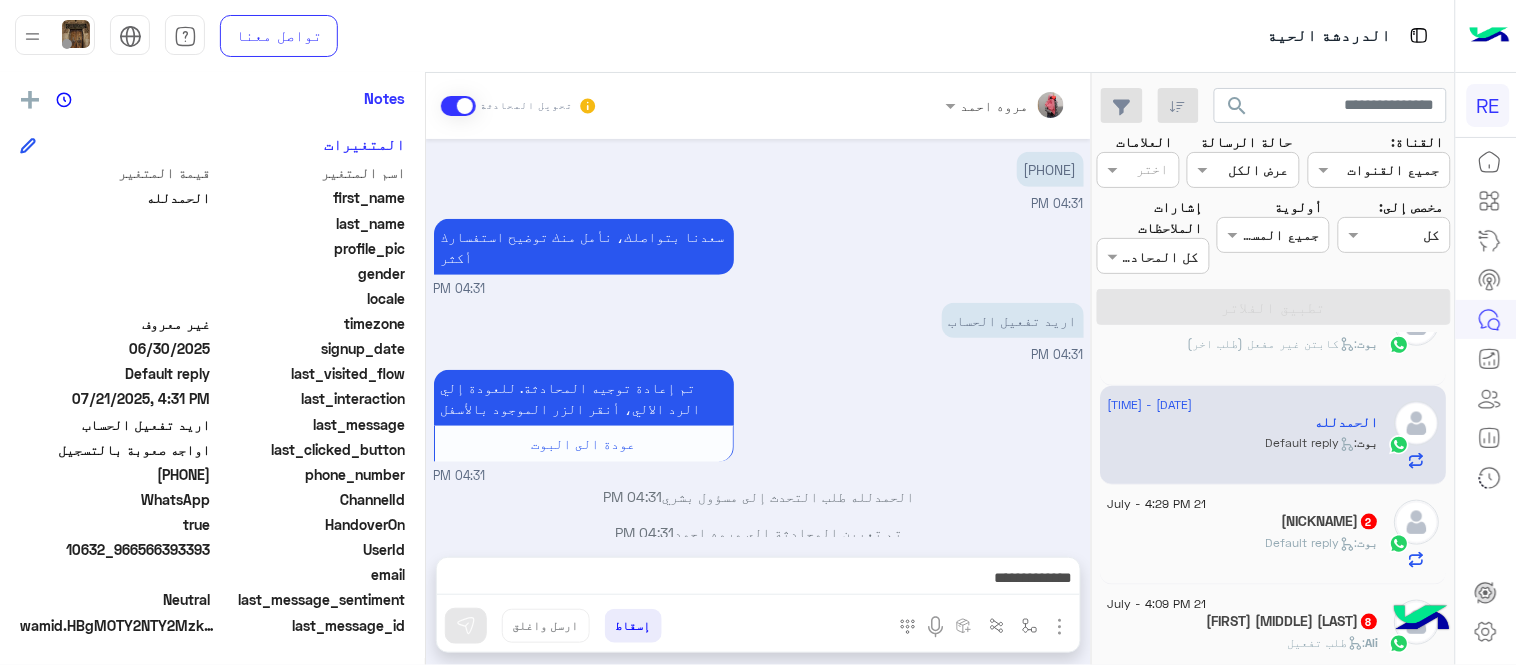 click at bounding box center (466, 626) 